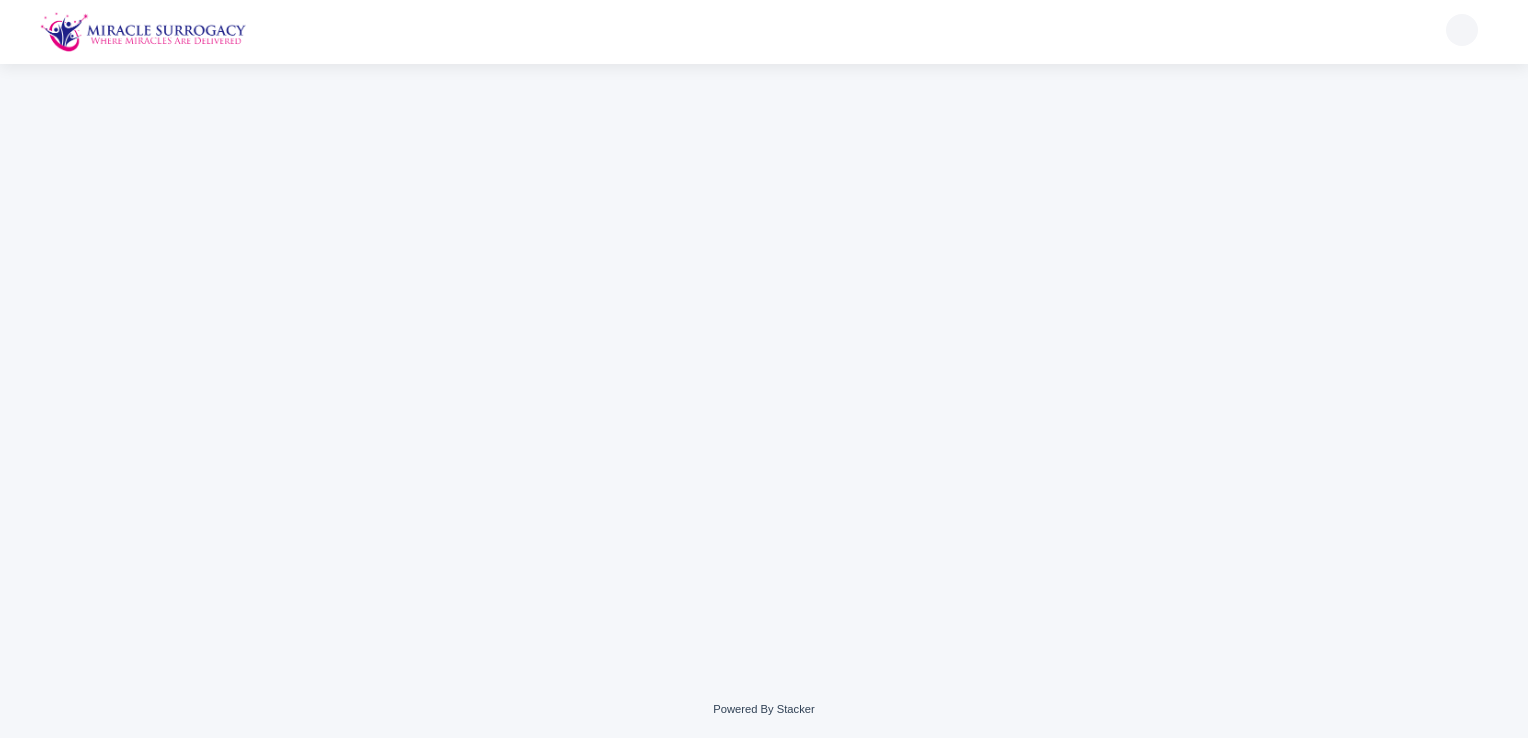 scroll, scrollTop: 0, scrollLeft: 0, axis: both 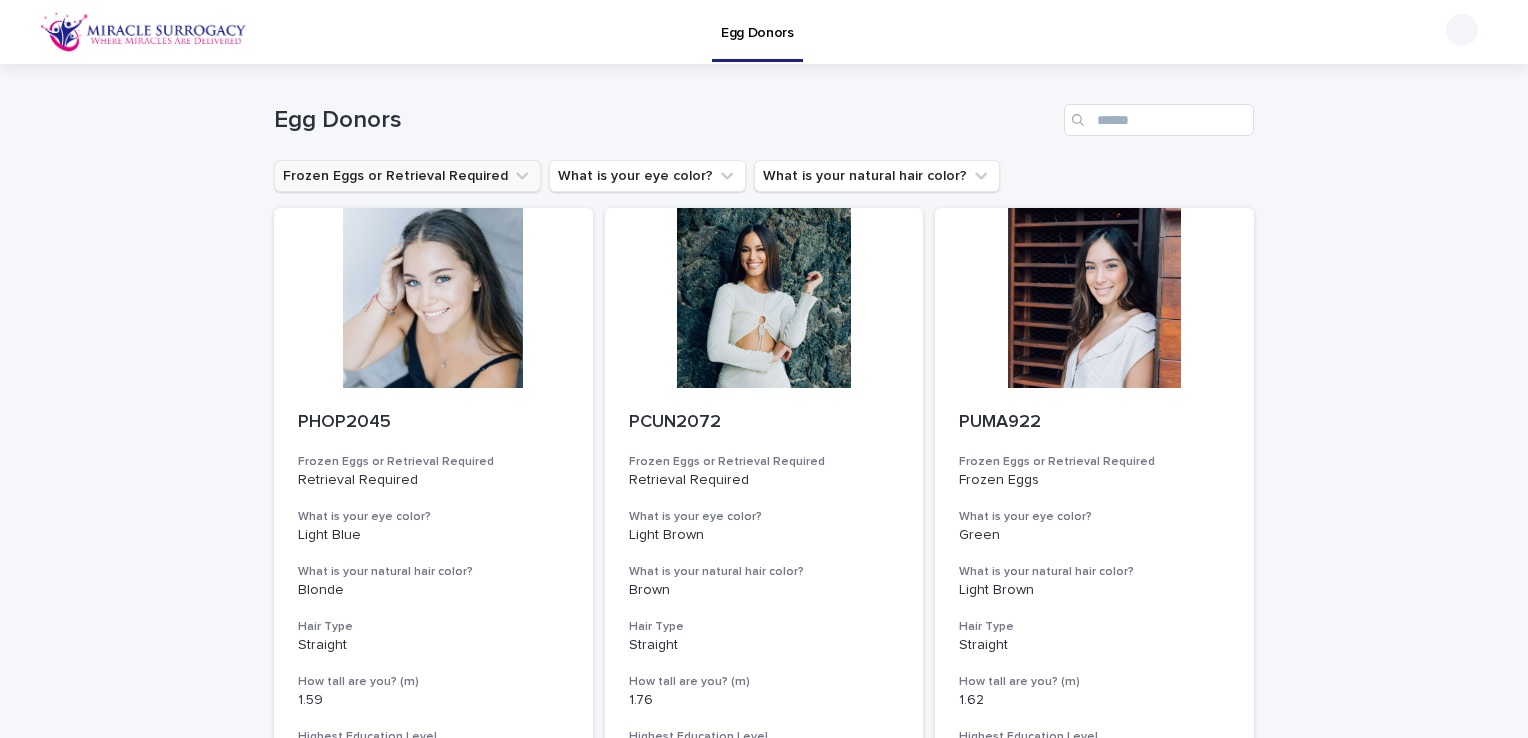 click on "Frozen Eggs or Retrieval Required" at bounding box center (407, 176) 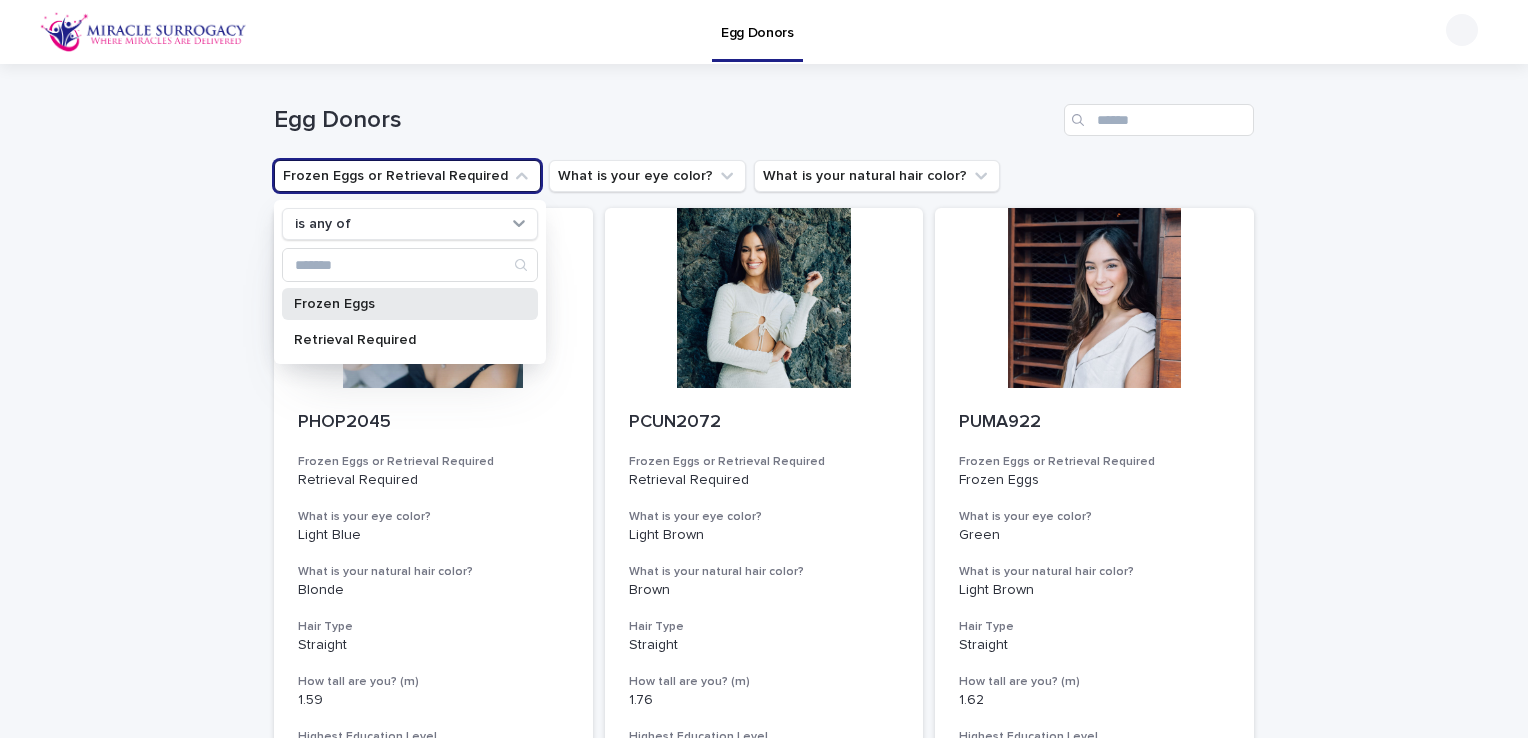 click on "Frozen Eggs" at bounding box center (400, 304) 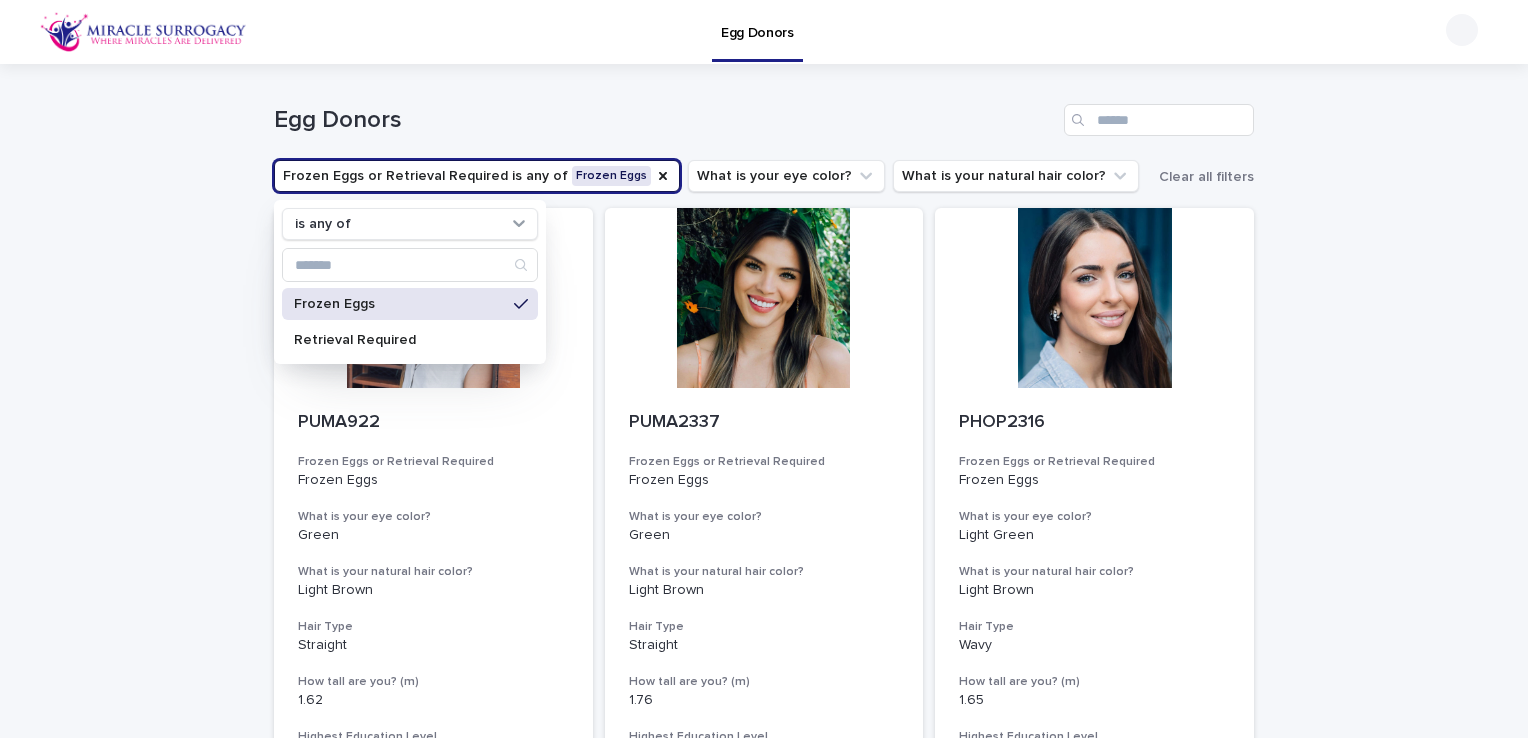 click on "Egg Donors" at bounding box center [764, 112] 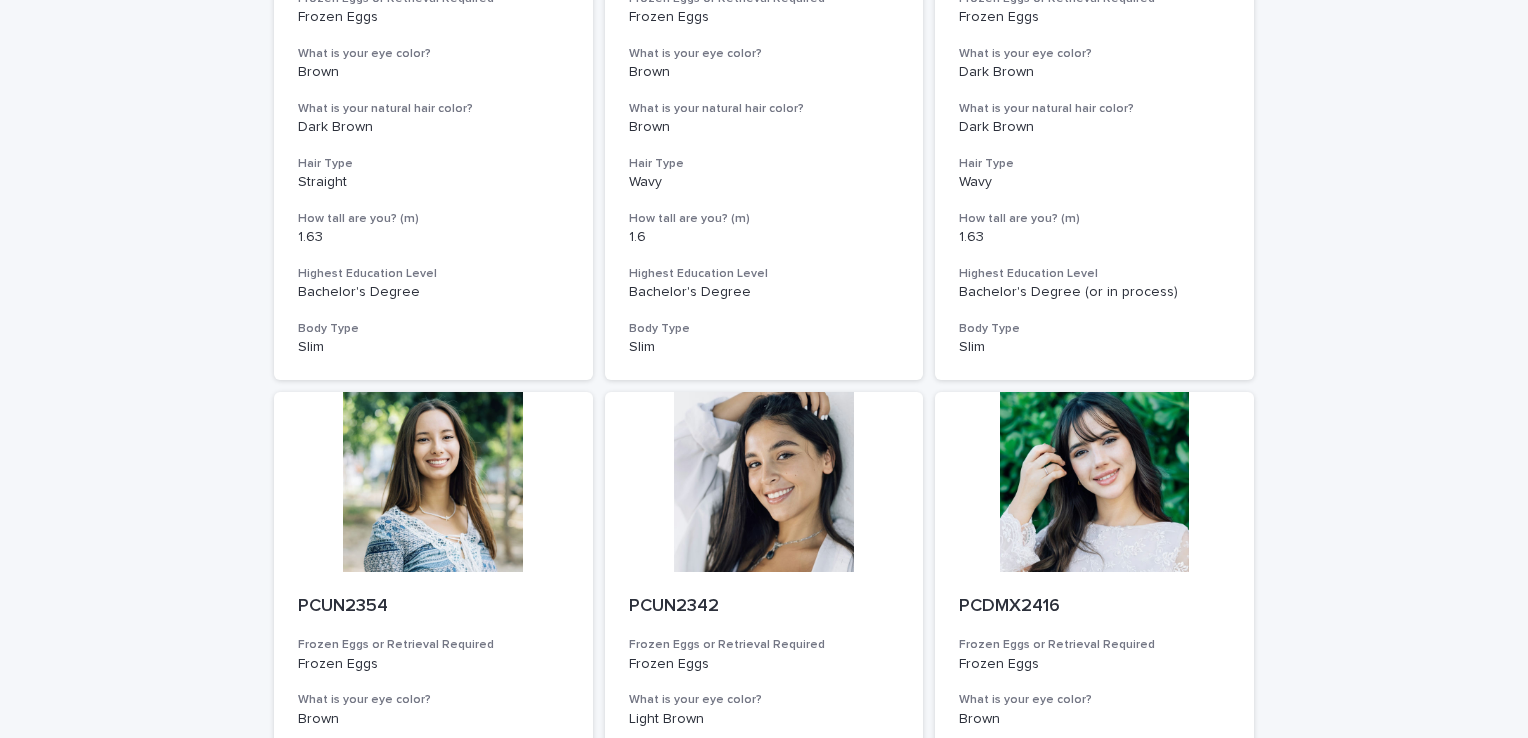 scroll, scrollTop: 1800, scrollLeft: 0, axis: vertical 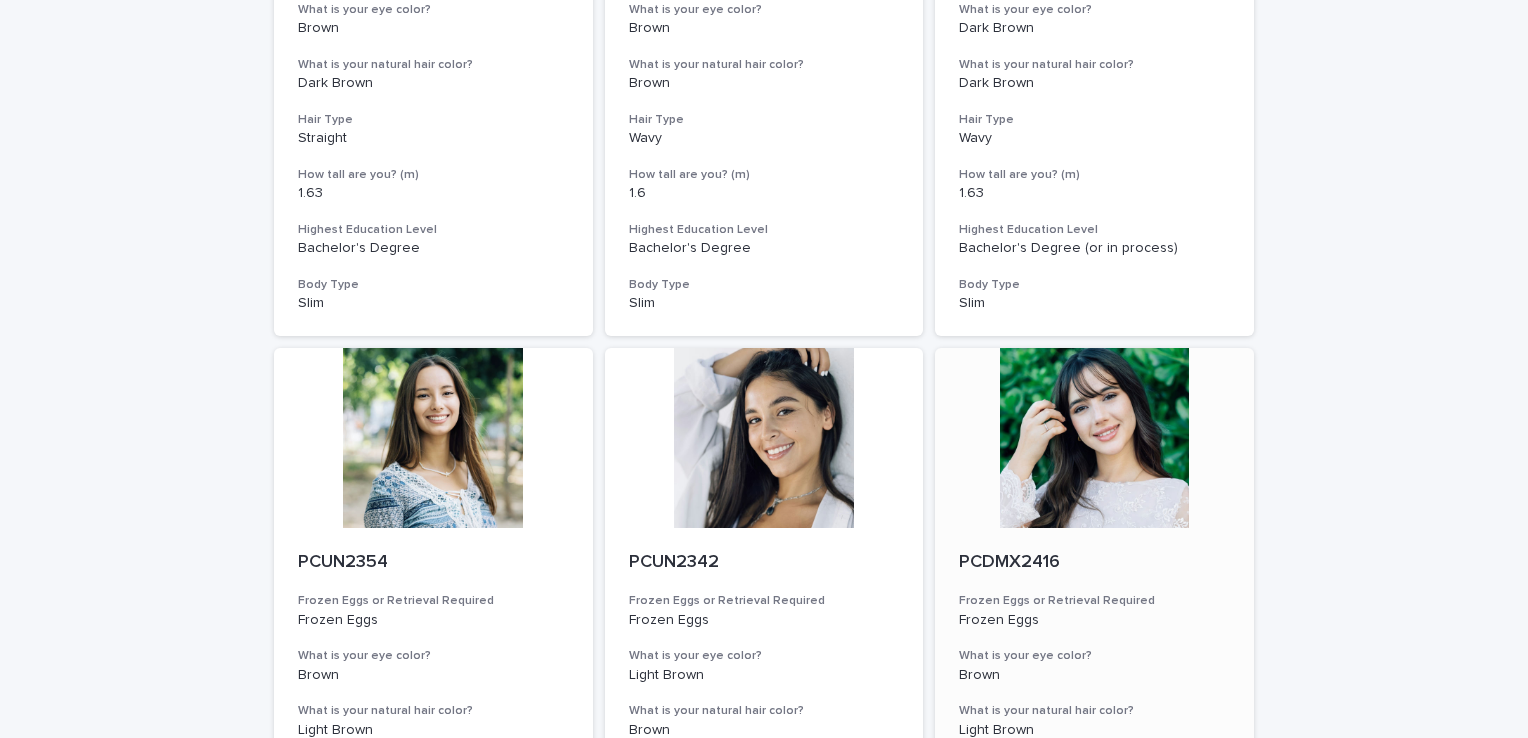 click at bounding box center (1094, 438) 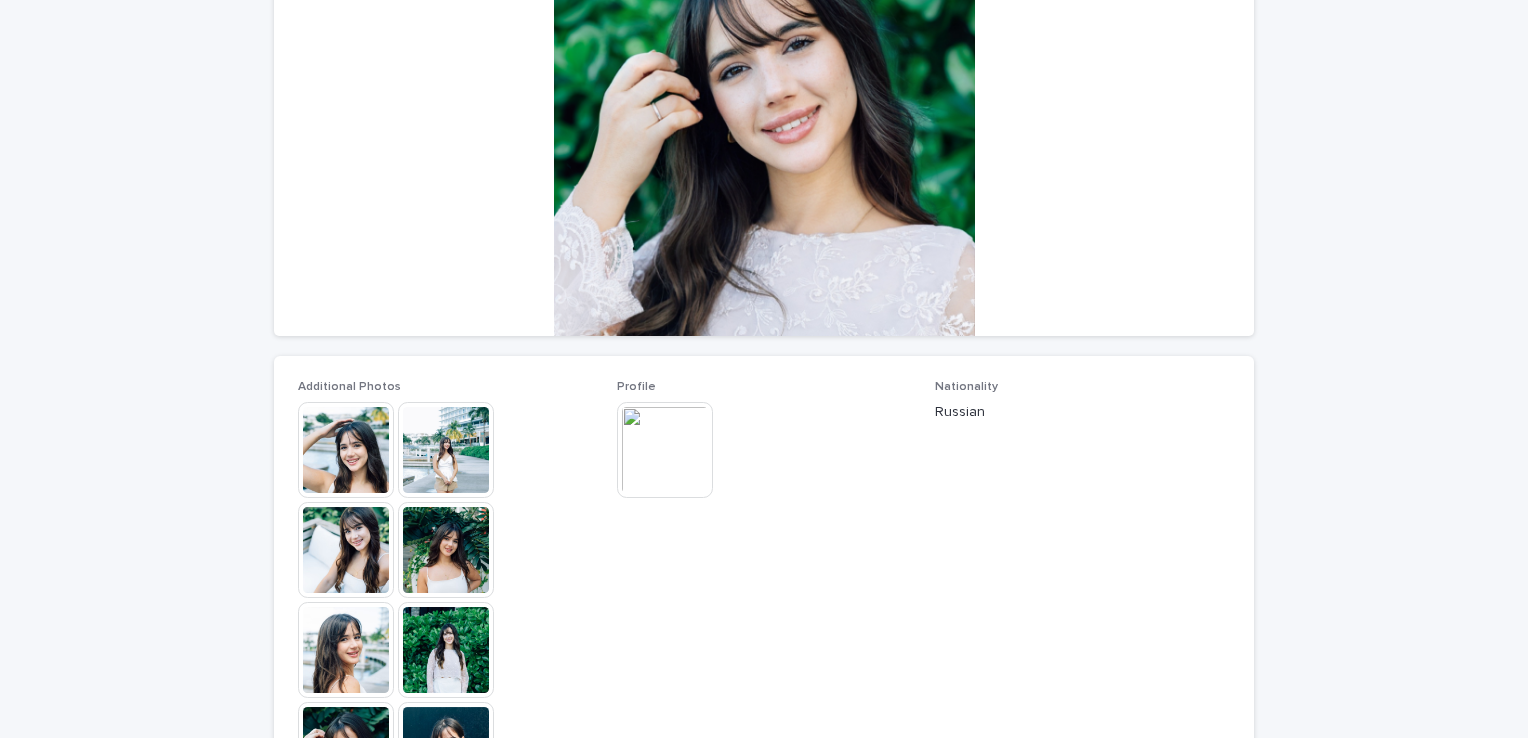 scroll, scrollTop: 300, scrollLeft: 0, axis: vertical 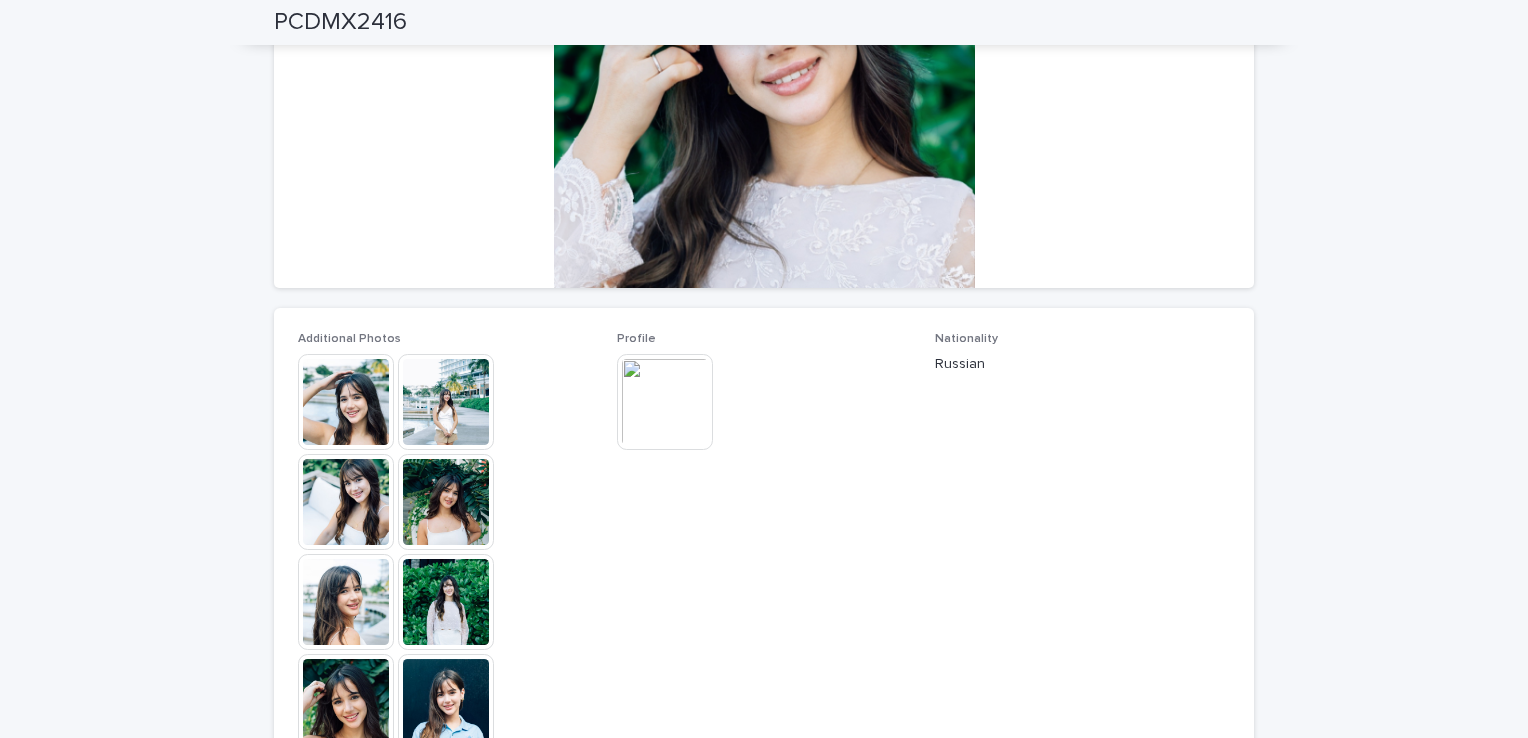 click at bounding box center (346, 402) 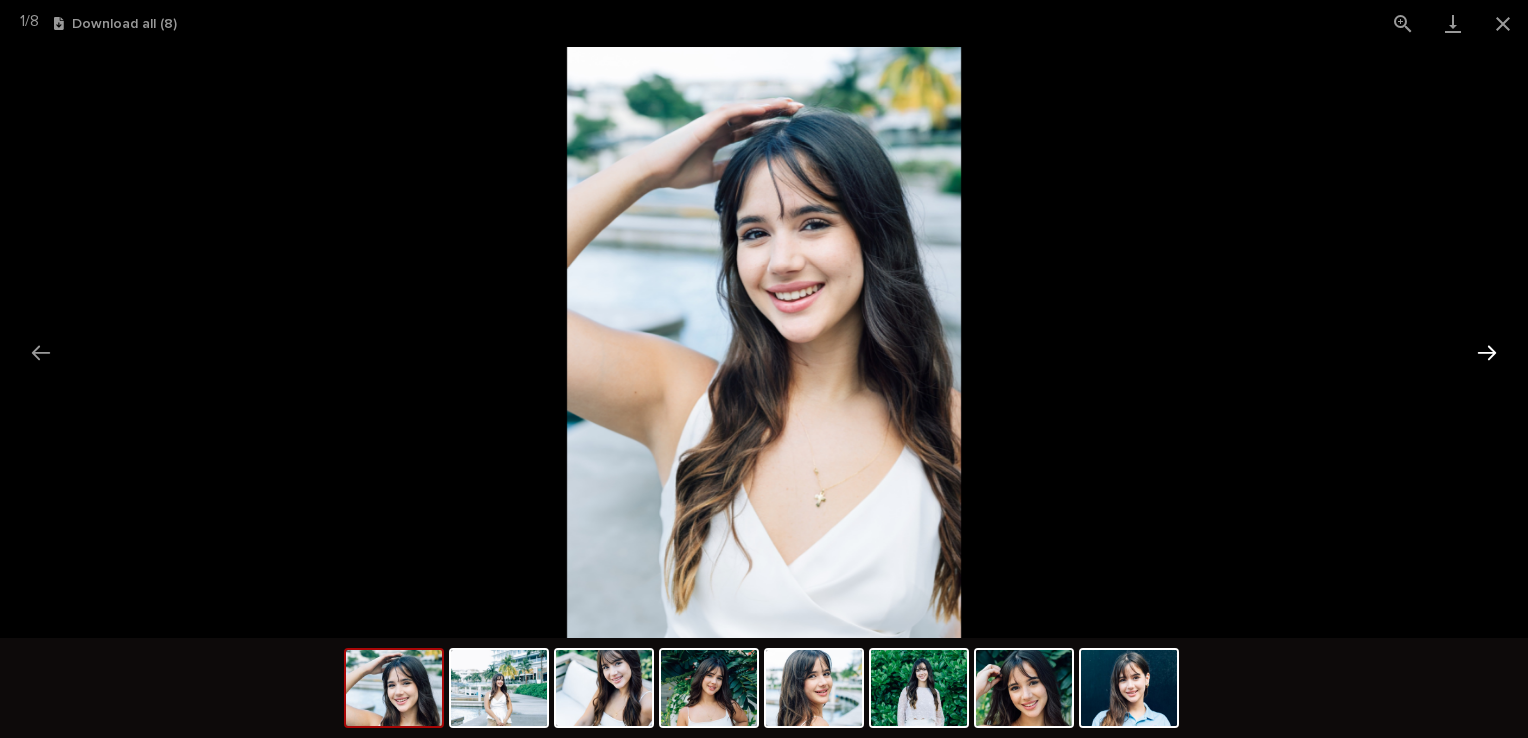 click at bounding box center (1487, 352) 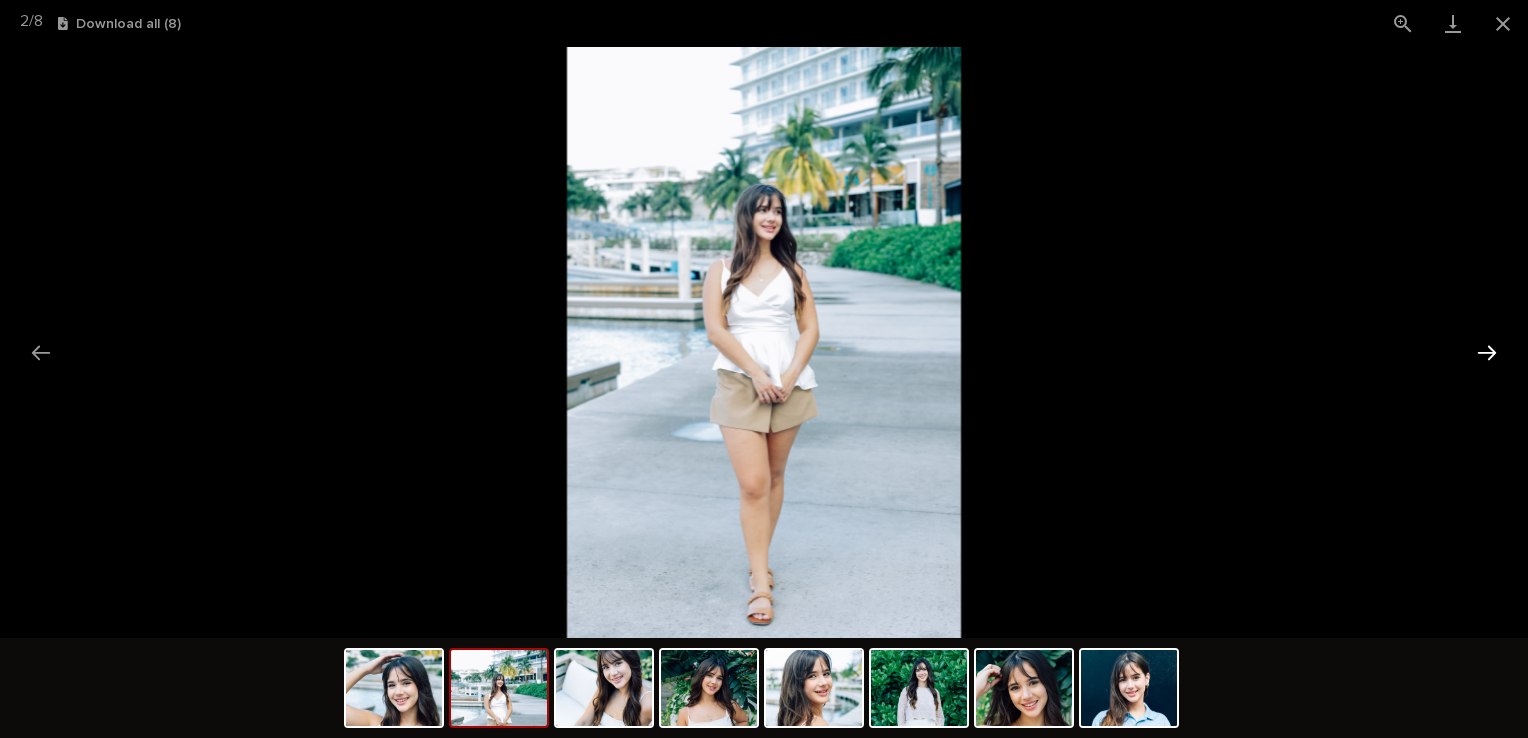click at bounding box center (1487, 352) 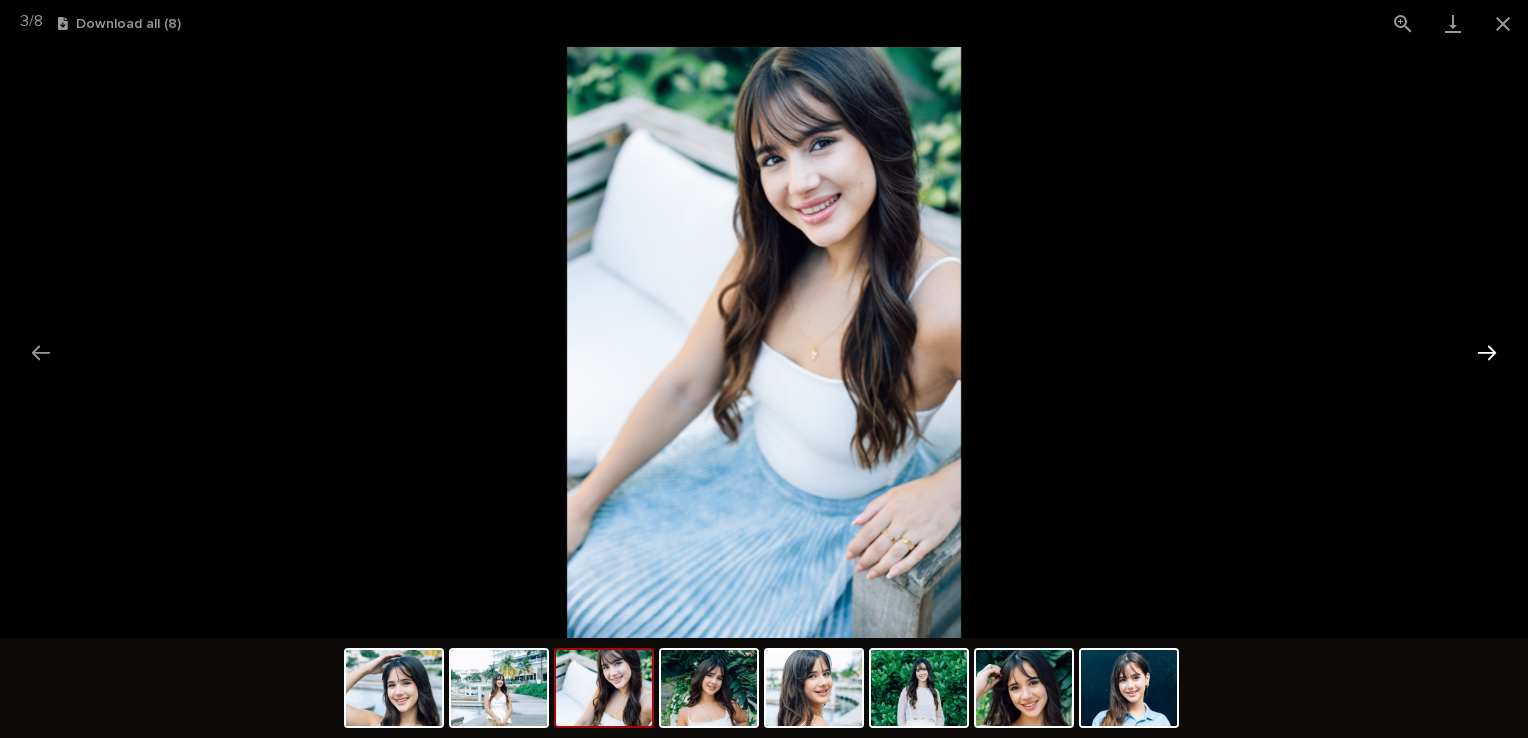 click at bounding box center [1487, 352] 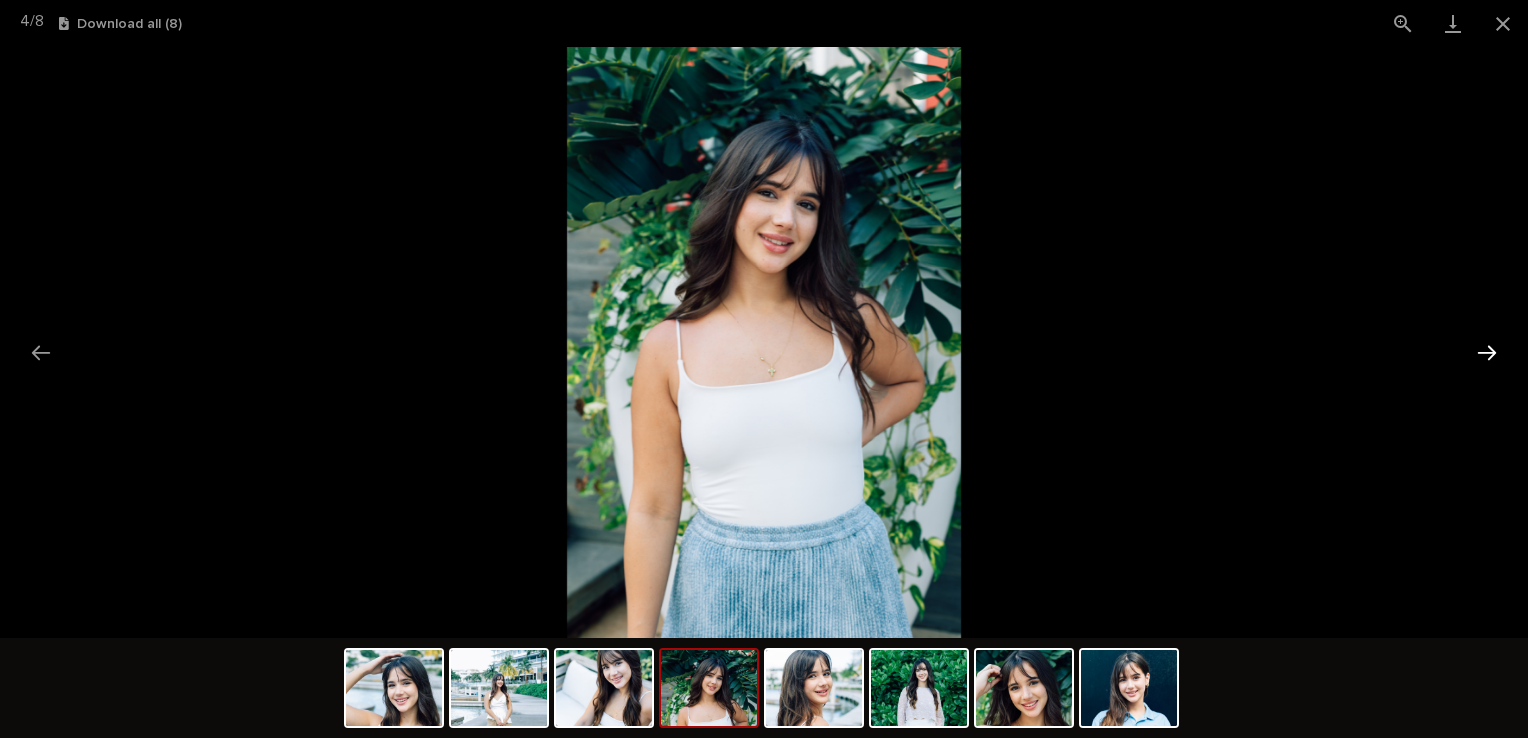 click at bounding box center [1487, 352] 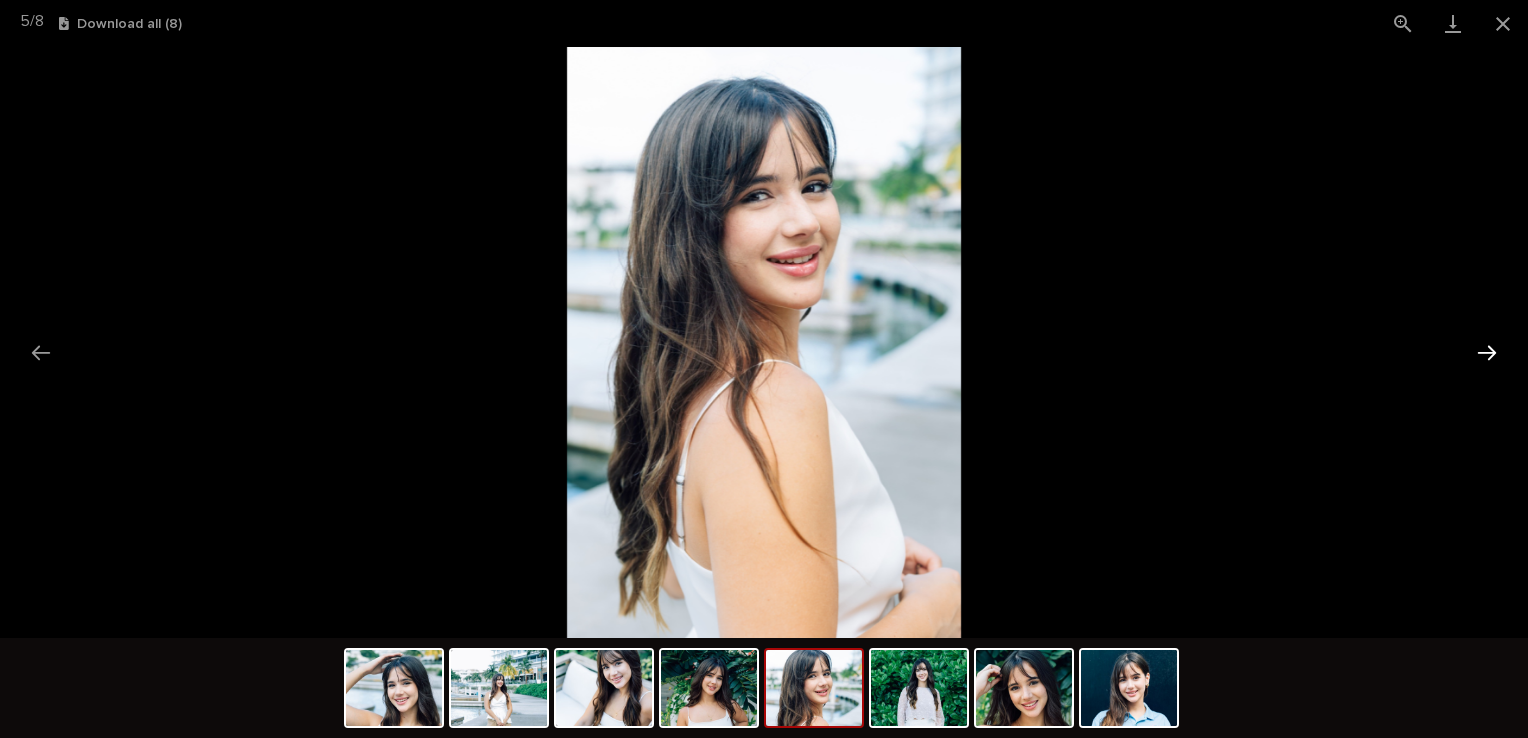 click at bounding box center [1487, 352] 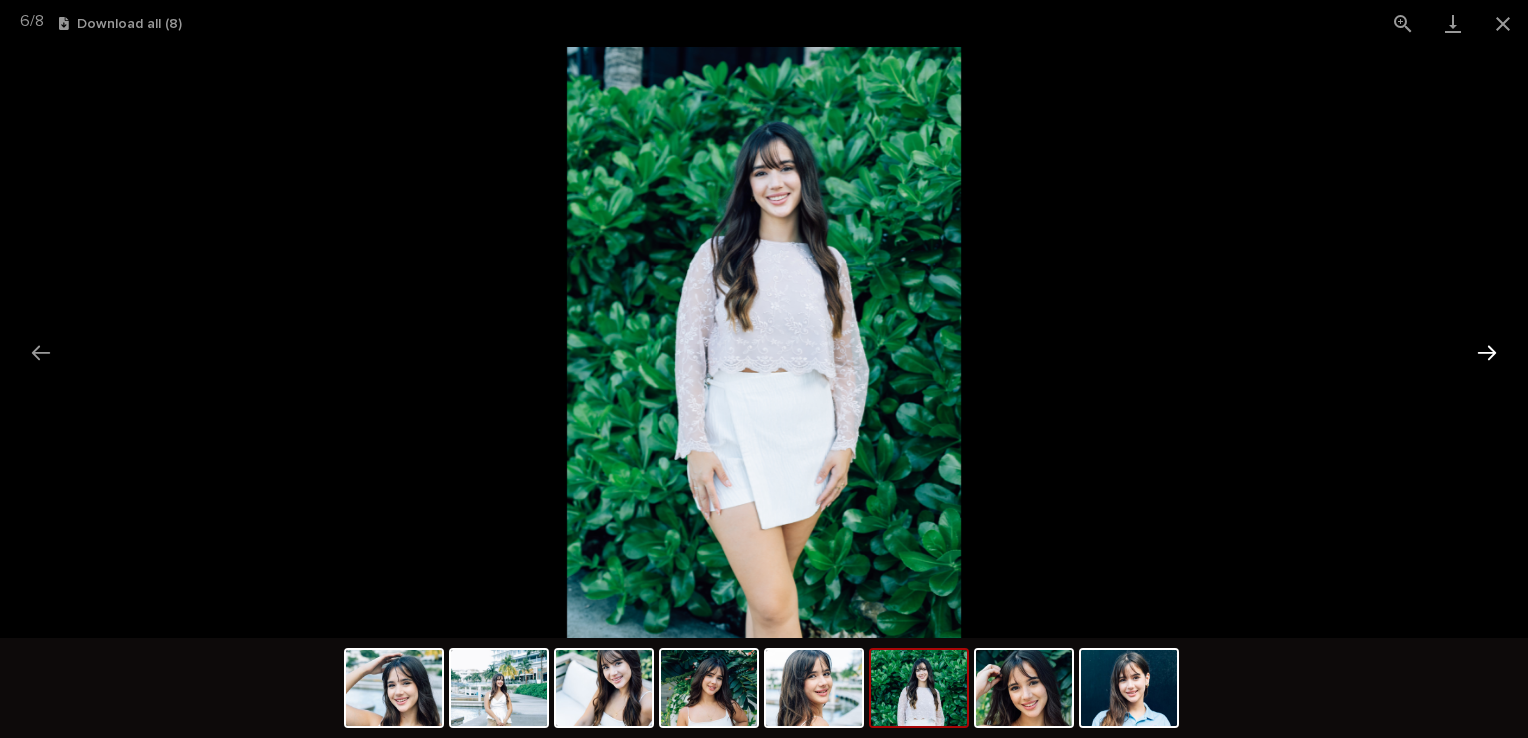 click at bounding box center (1487, 352) 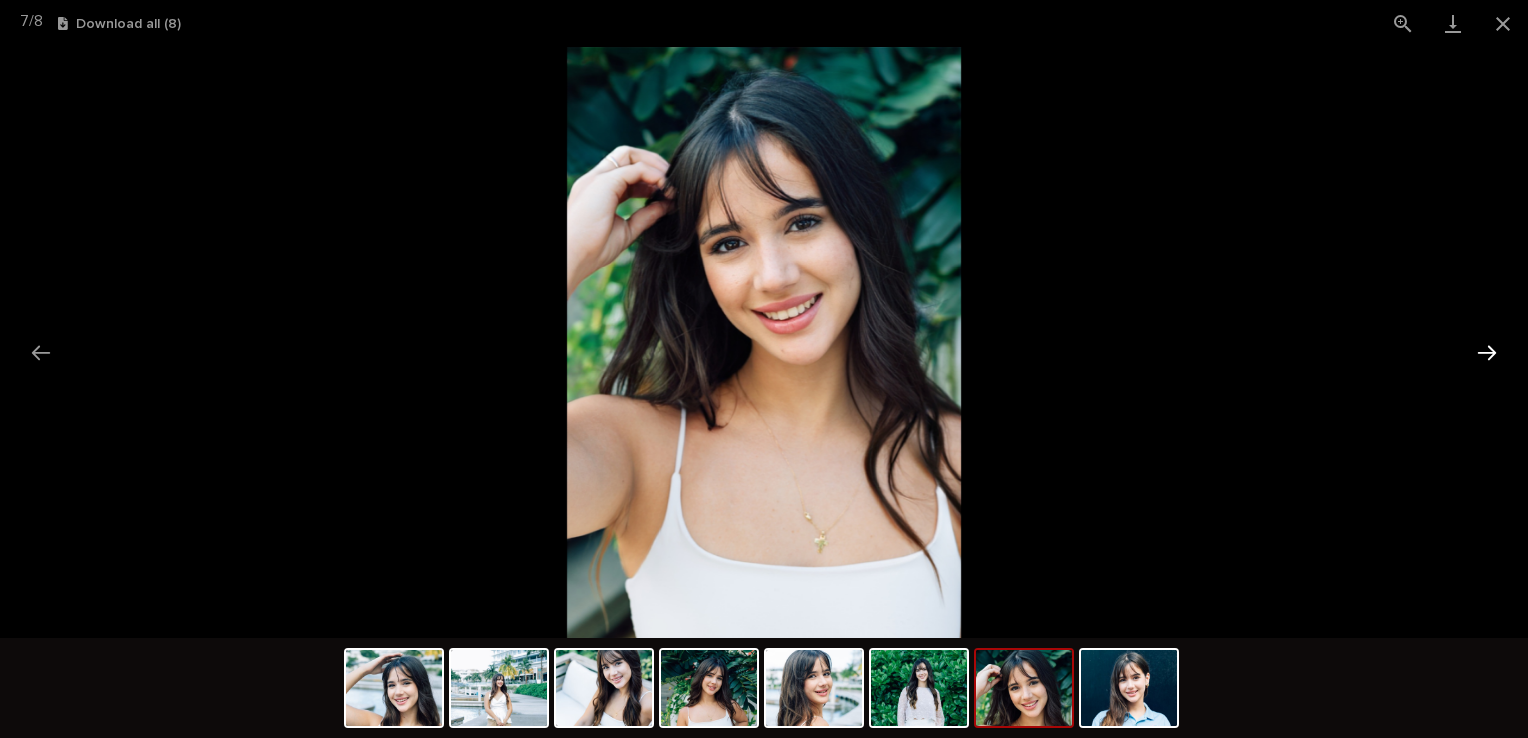 click at bounding box center [1487, 352] 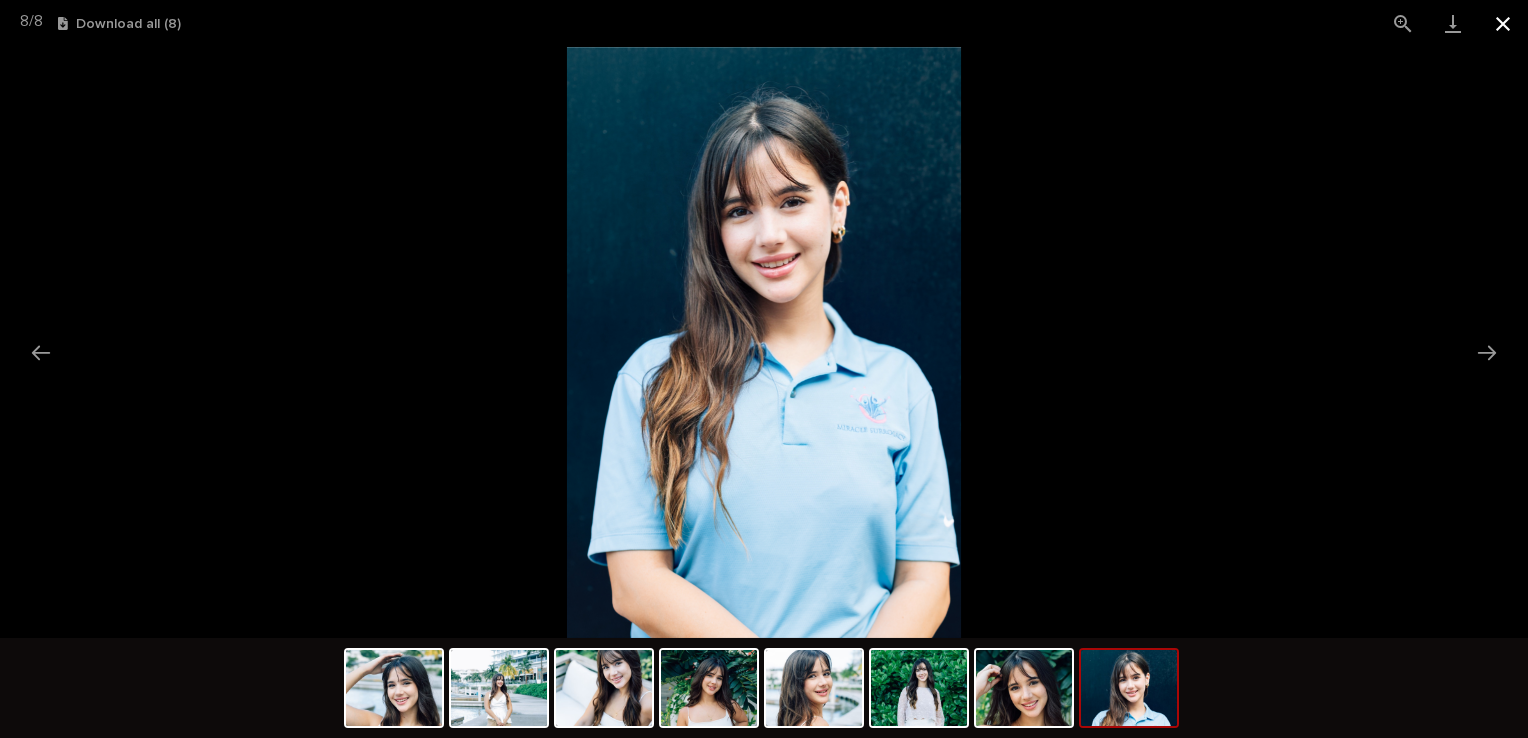 click at bounding box center [1503, 23] 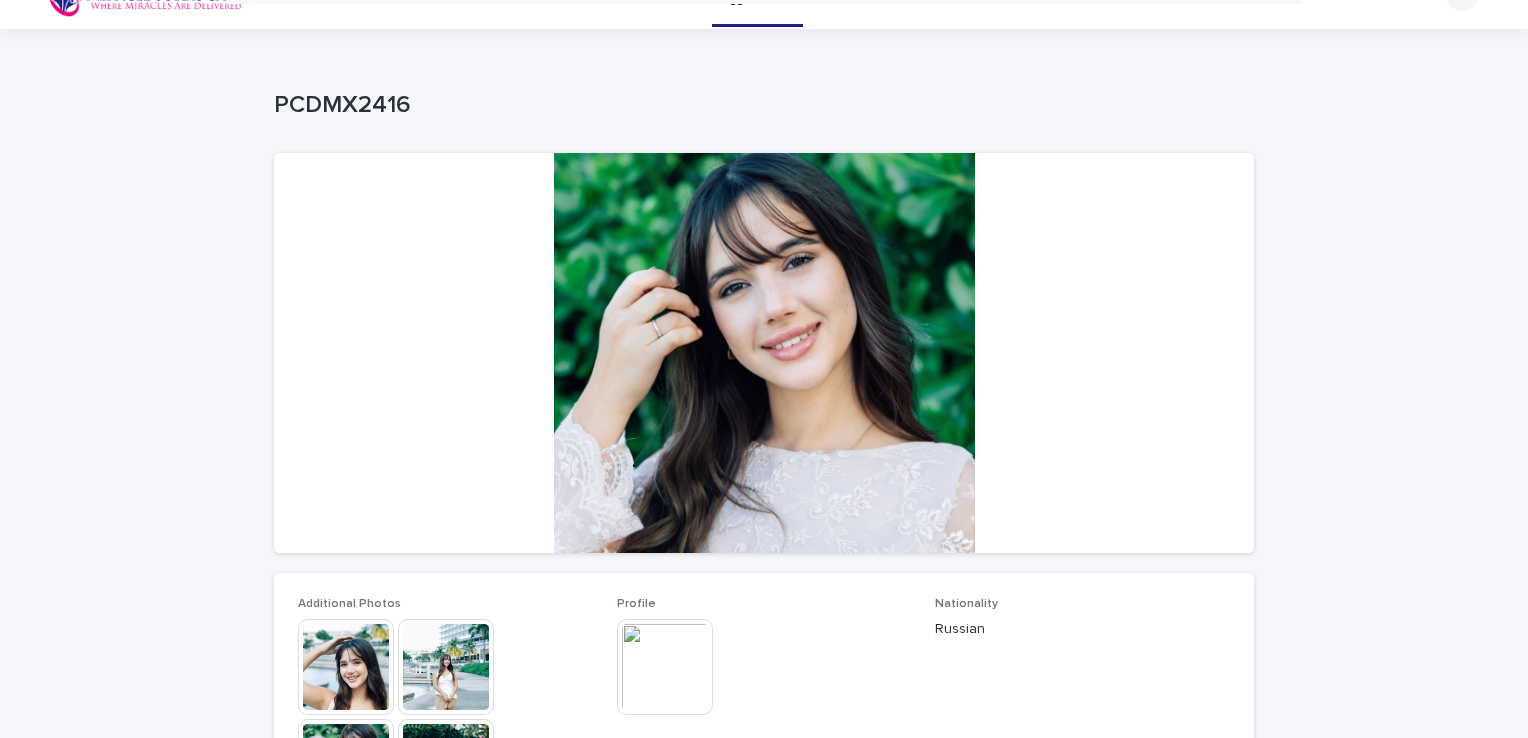 scroll, scrollTop: 0, scrollLeft: 0, axis: both 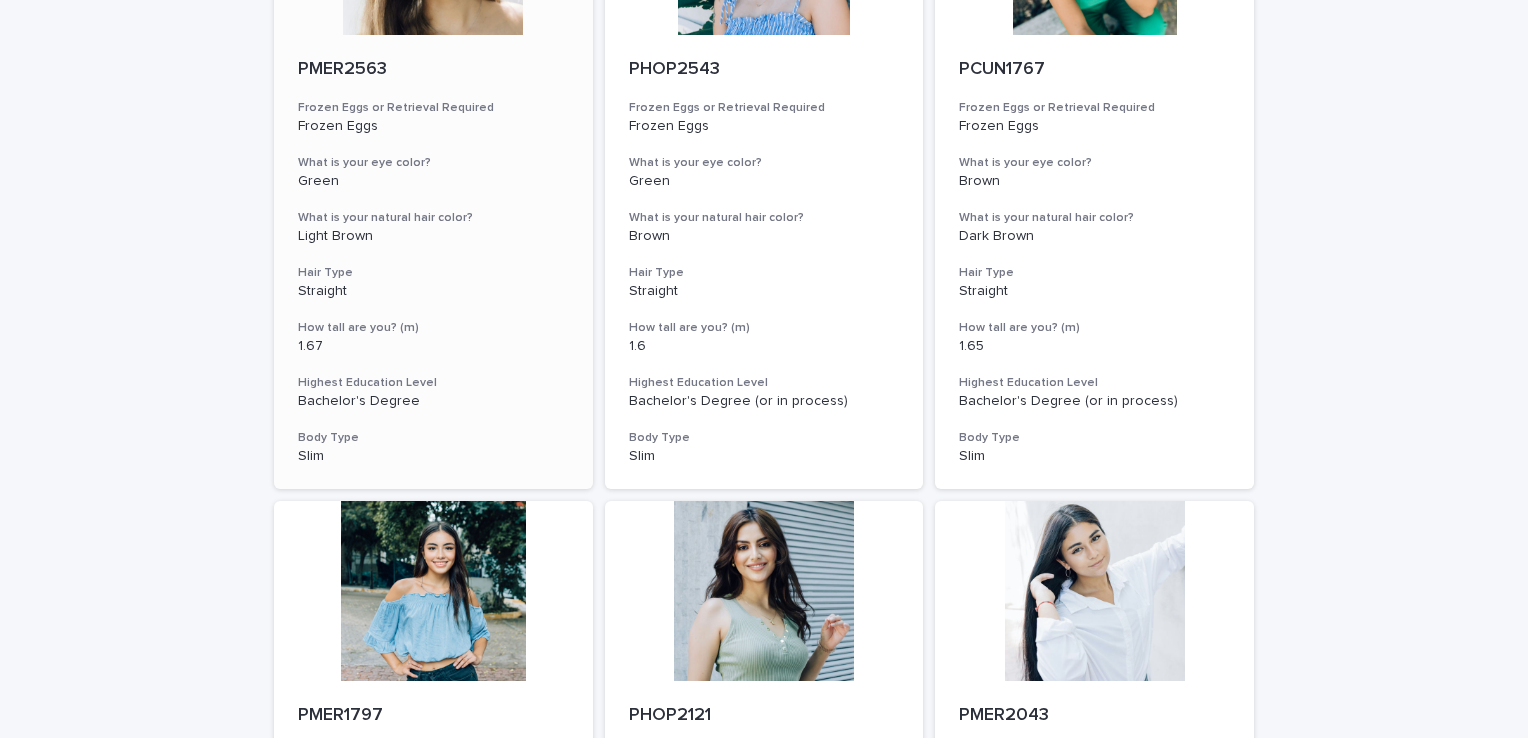 click on "Straight" at bounding box center (433, 291) 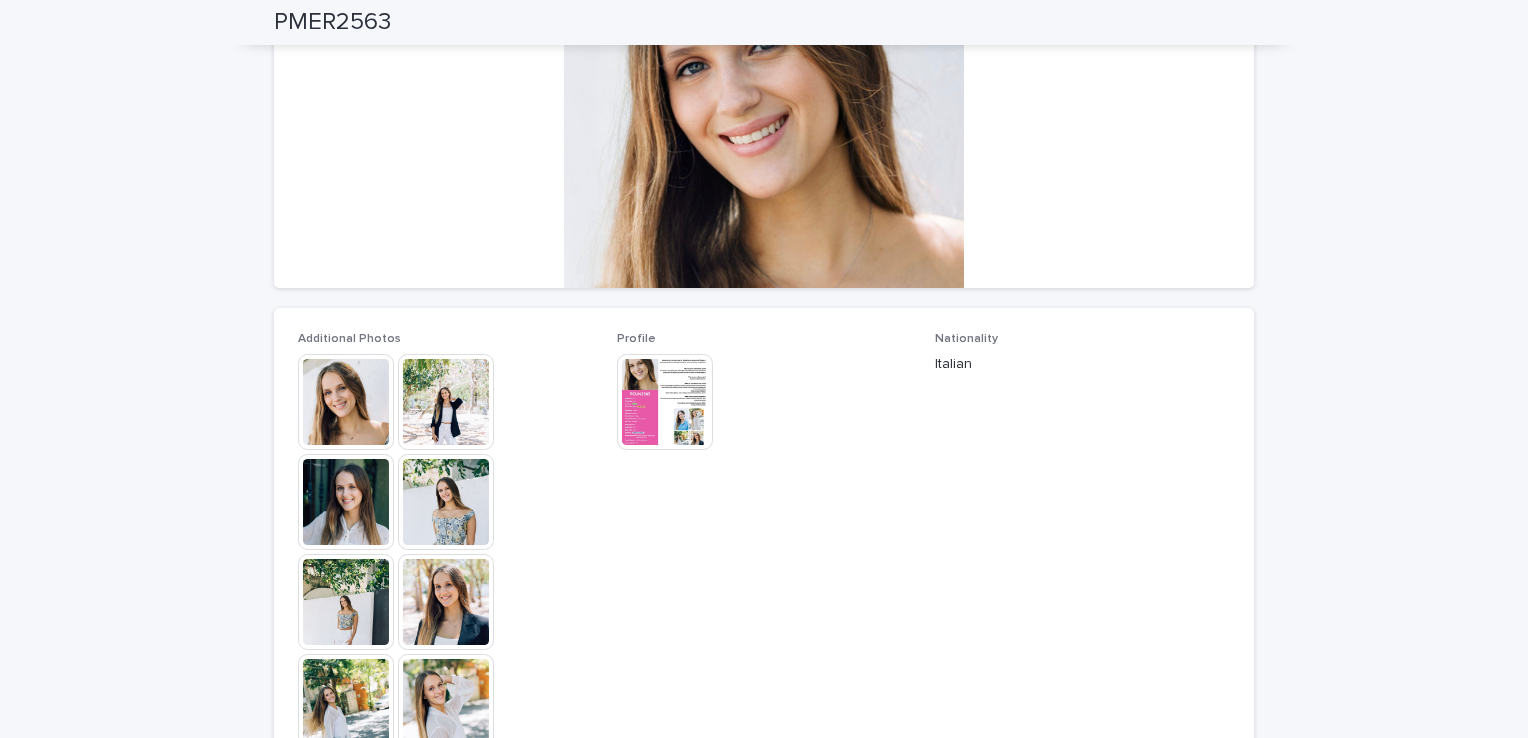 scroll, scrollTop: 0, scrollLeft: 0, axis: both 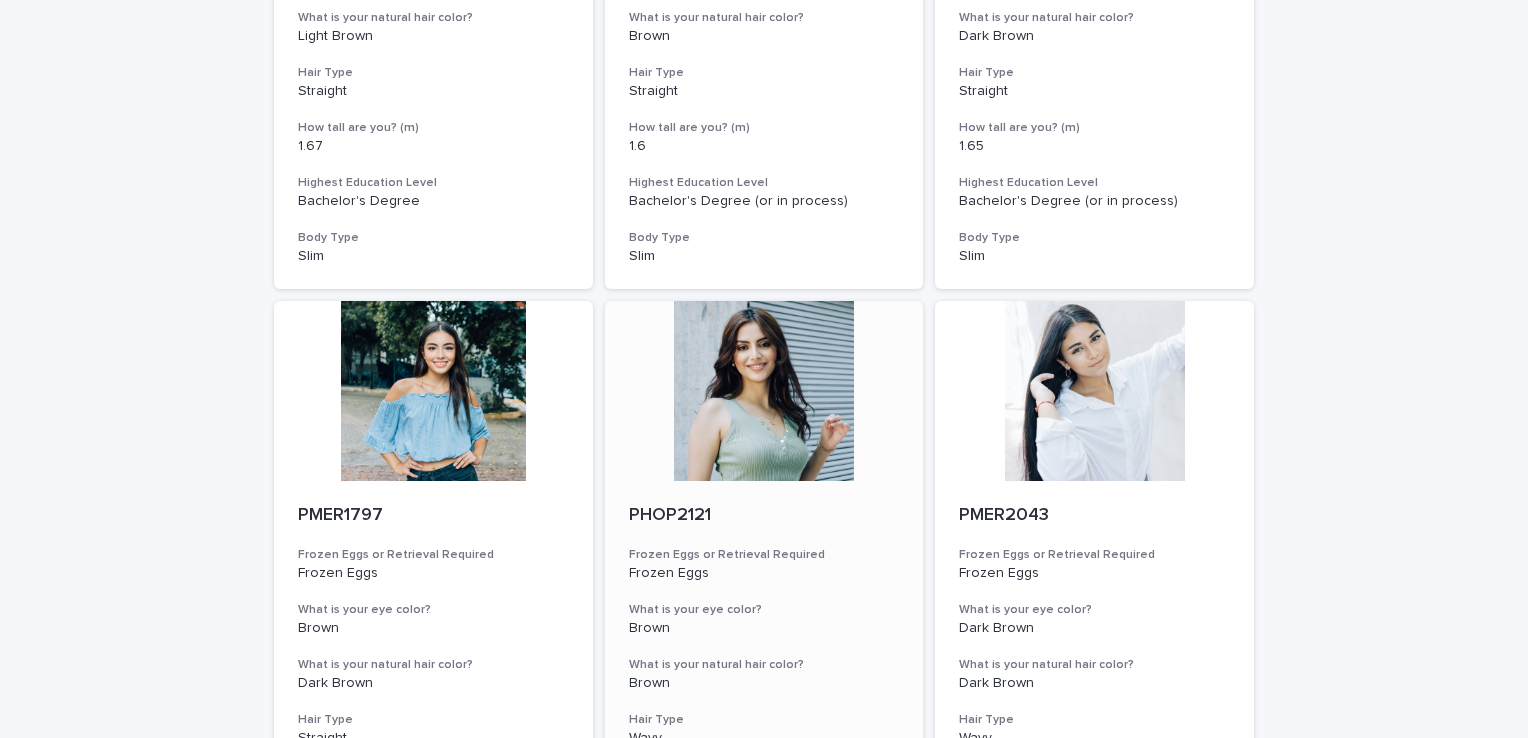 click on "PHOP2121" at bounding box center [764, 516] 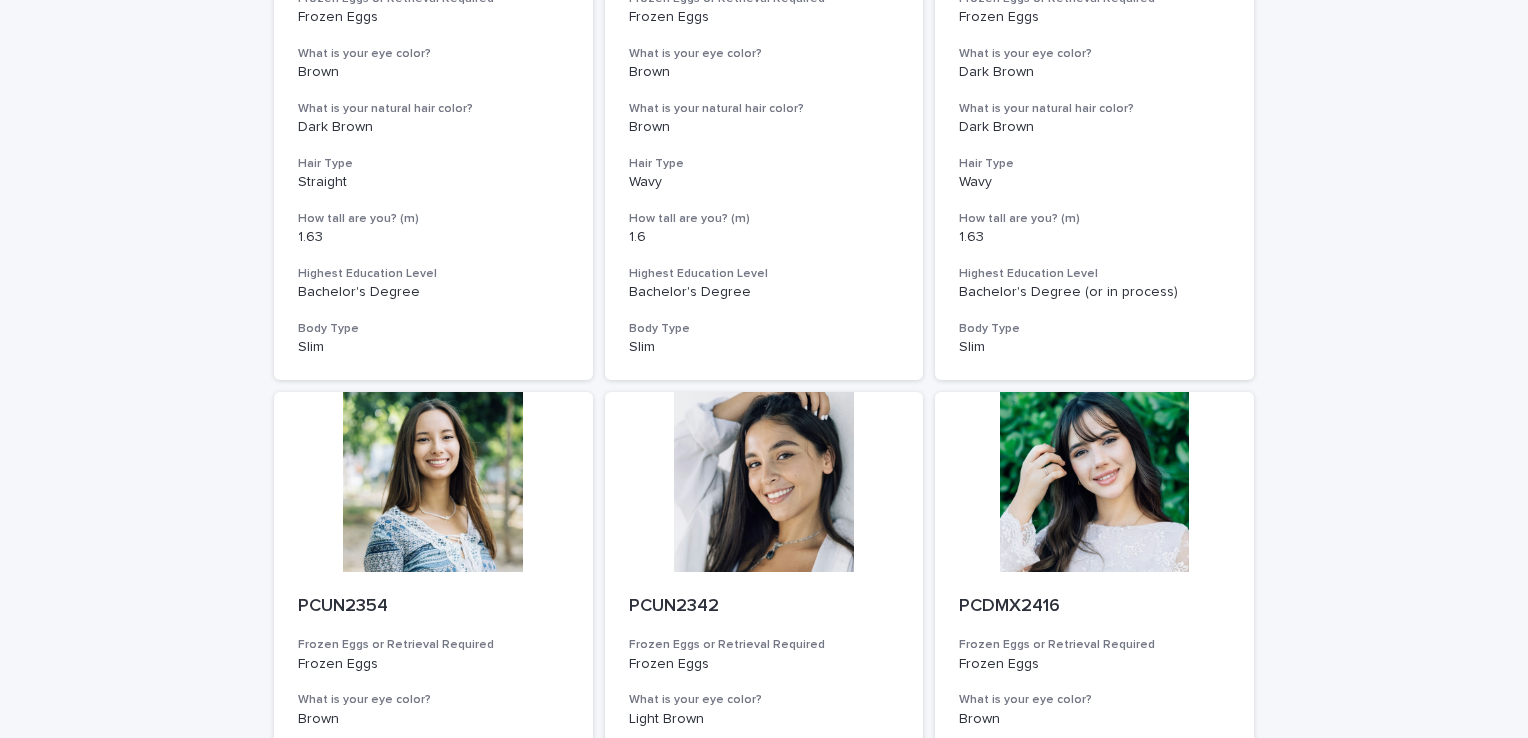 scroll, scrollTop: 1800, scrollLeft: 0, axis: vertical 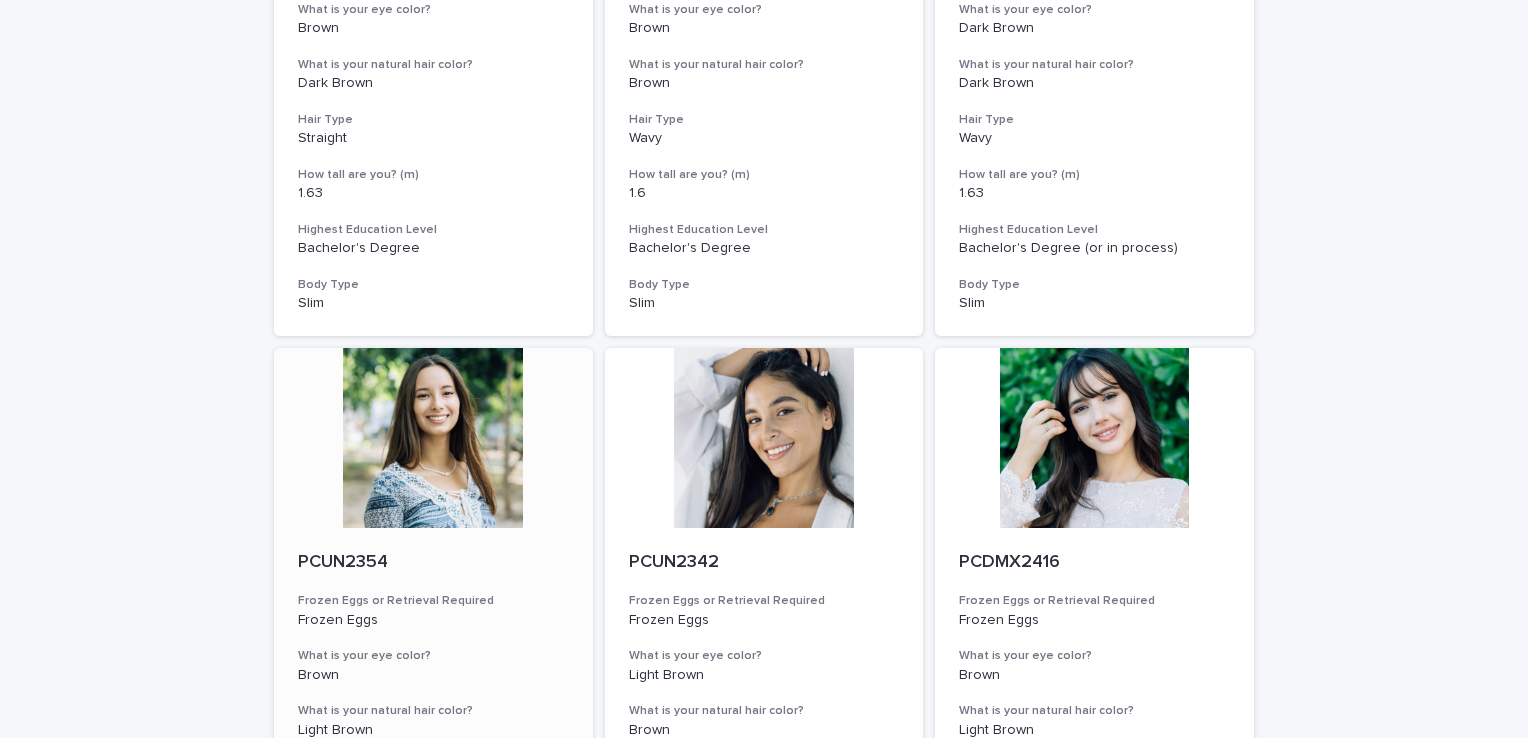 click at bounding box center (433, 438) 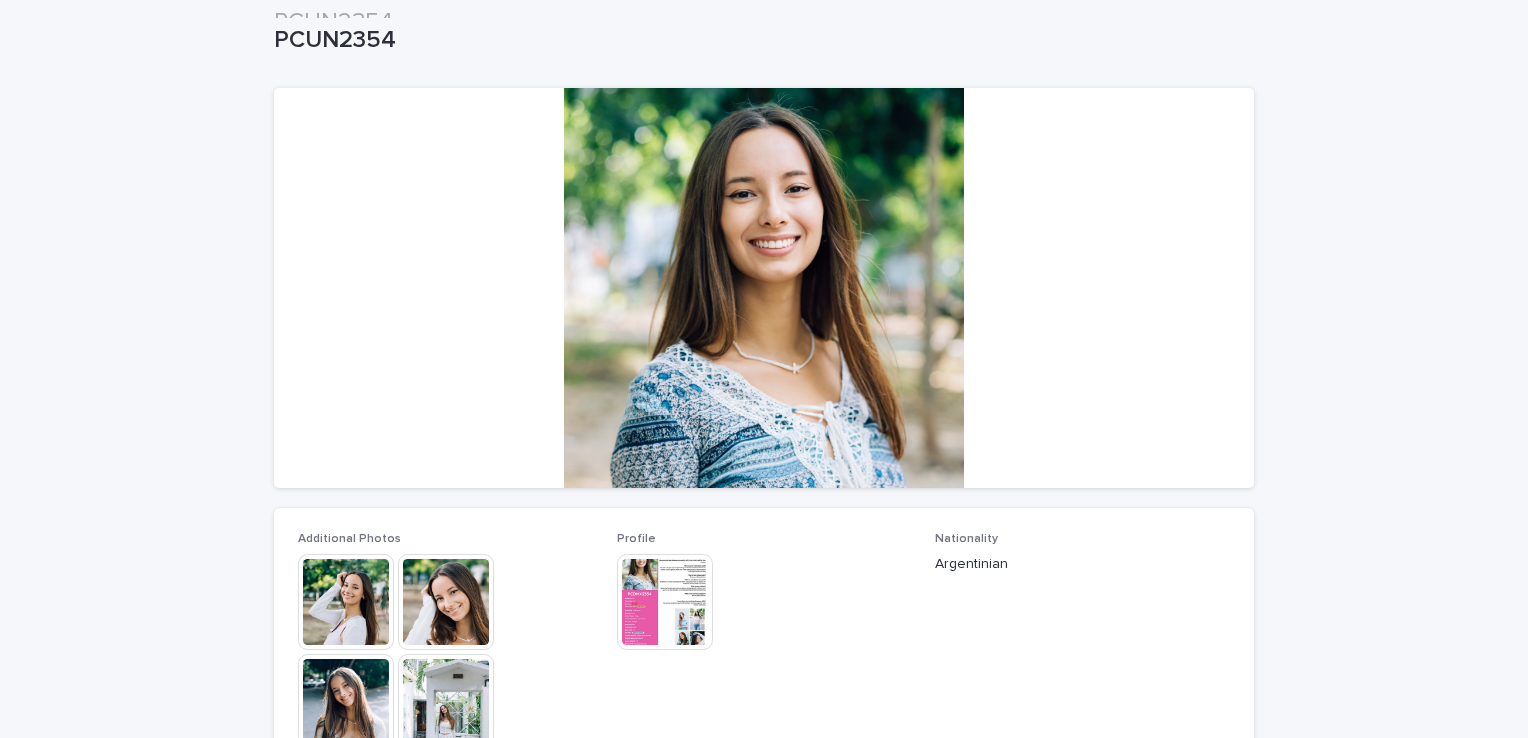 scroll, scrollTop: 0, scrollLeft: 0, axis: both 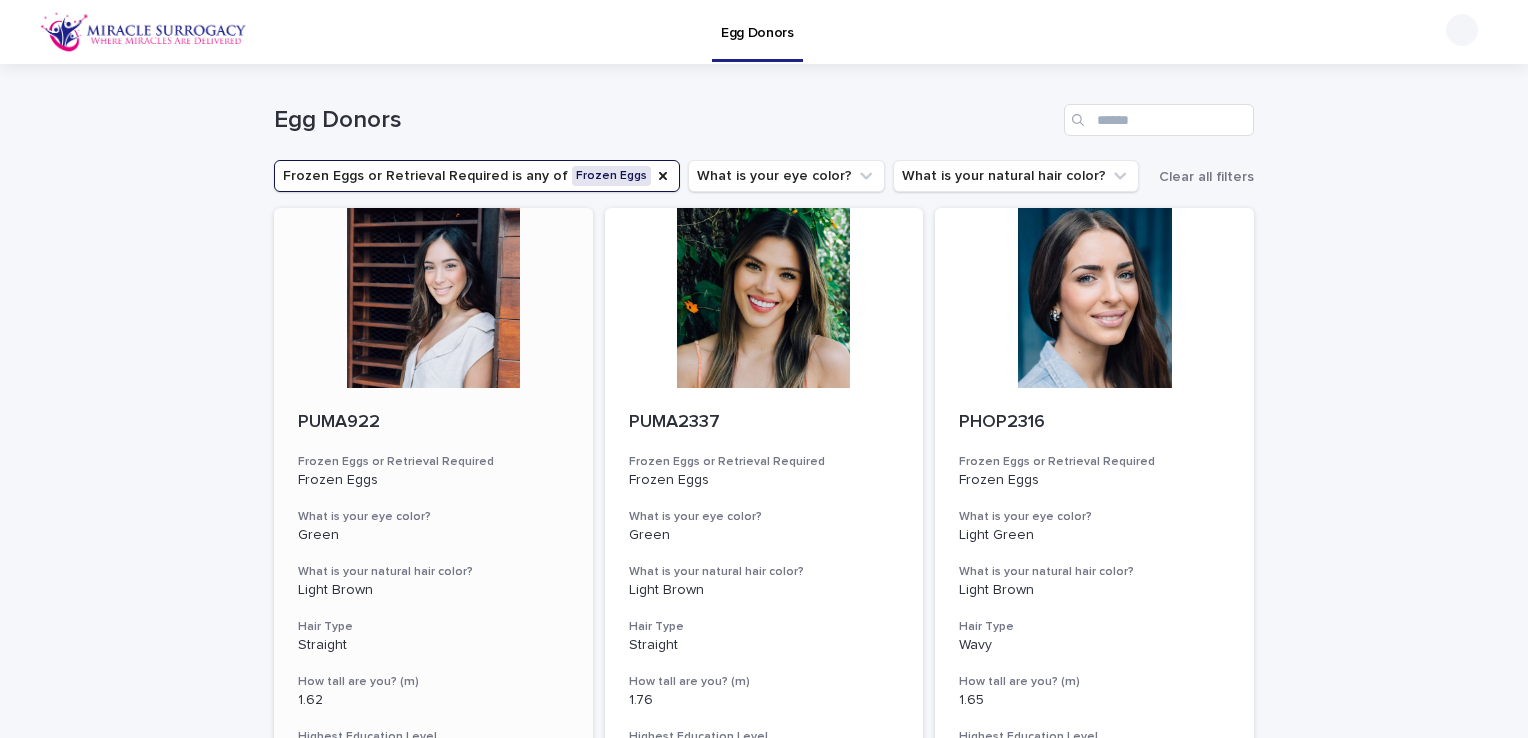 click on "PUMA922" at bounding box center [433, 423] 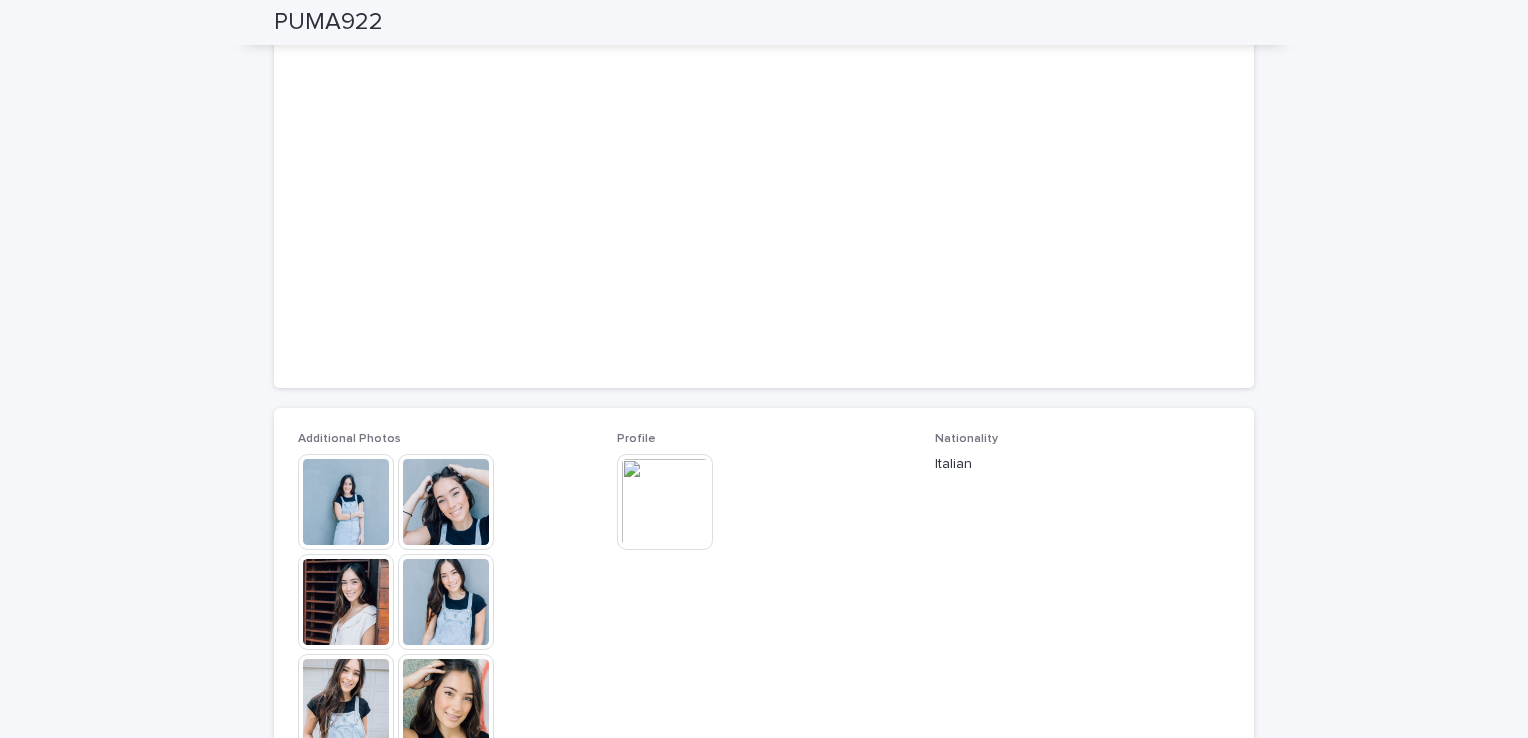 scroll, scrollTop: 0, scrollLeft: 0, axis: both 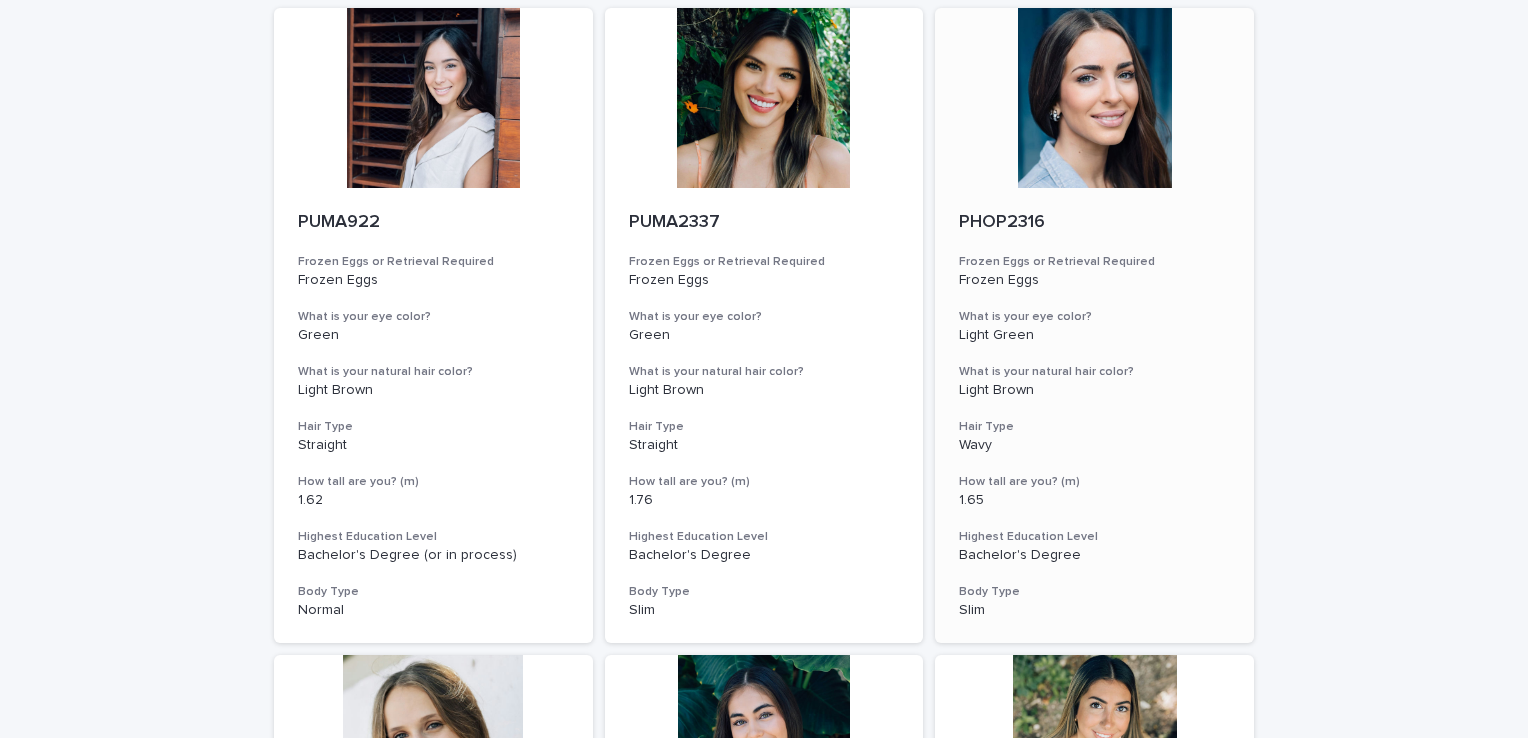 click on "Light Green" at bounding box center (1094, 335) 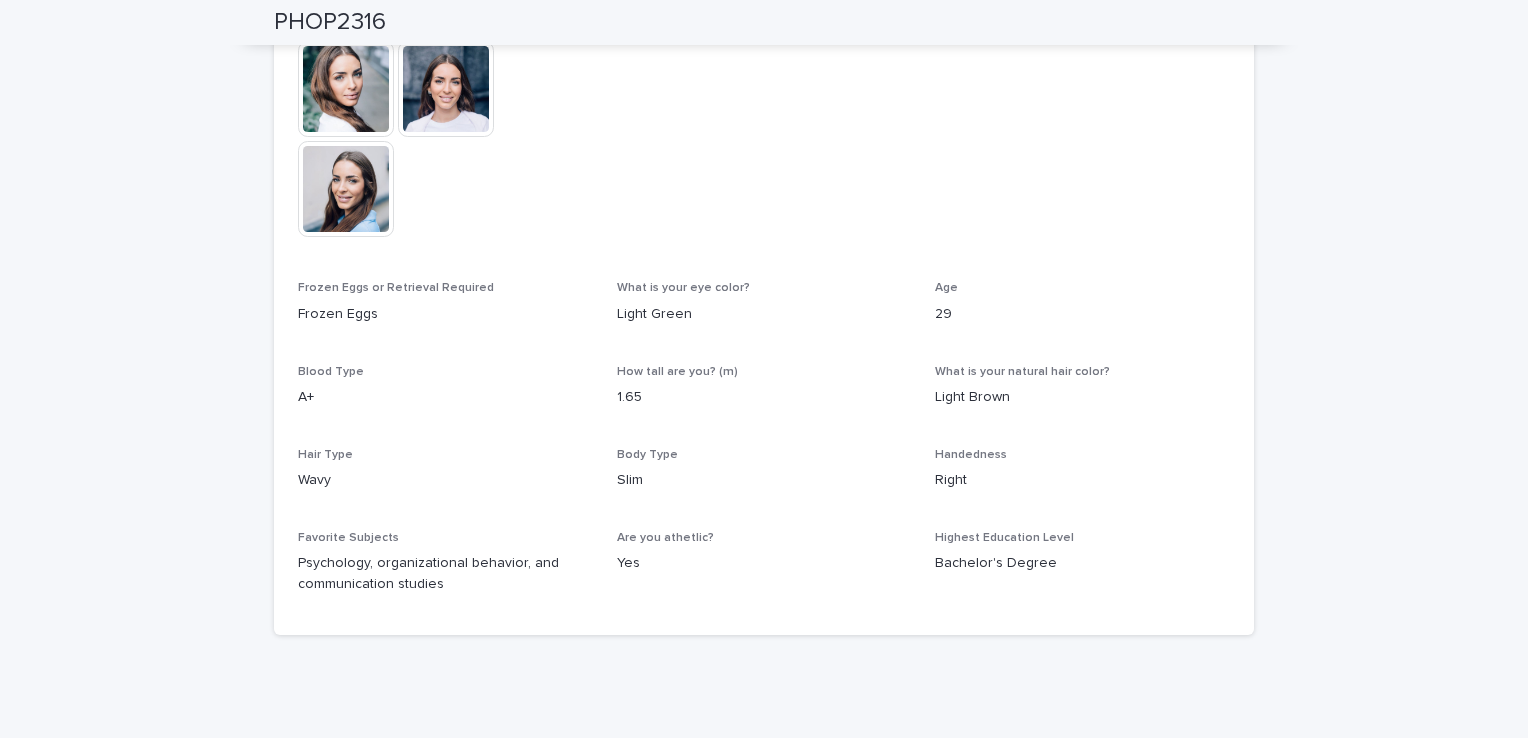 scroll, scrollTop: 882, scrollLeft: 0, axis: vertical 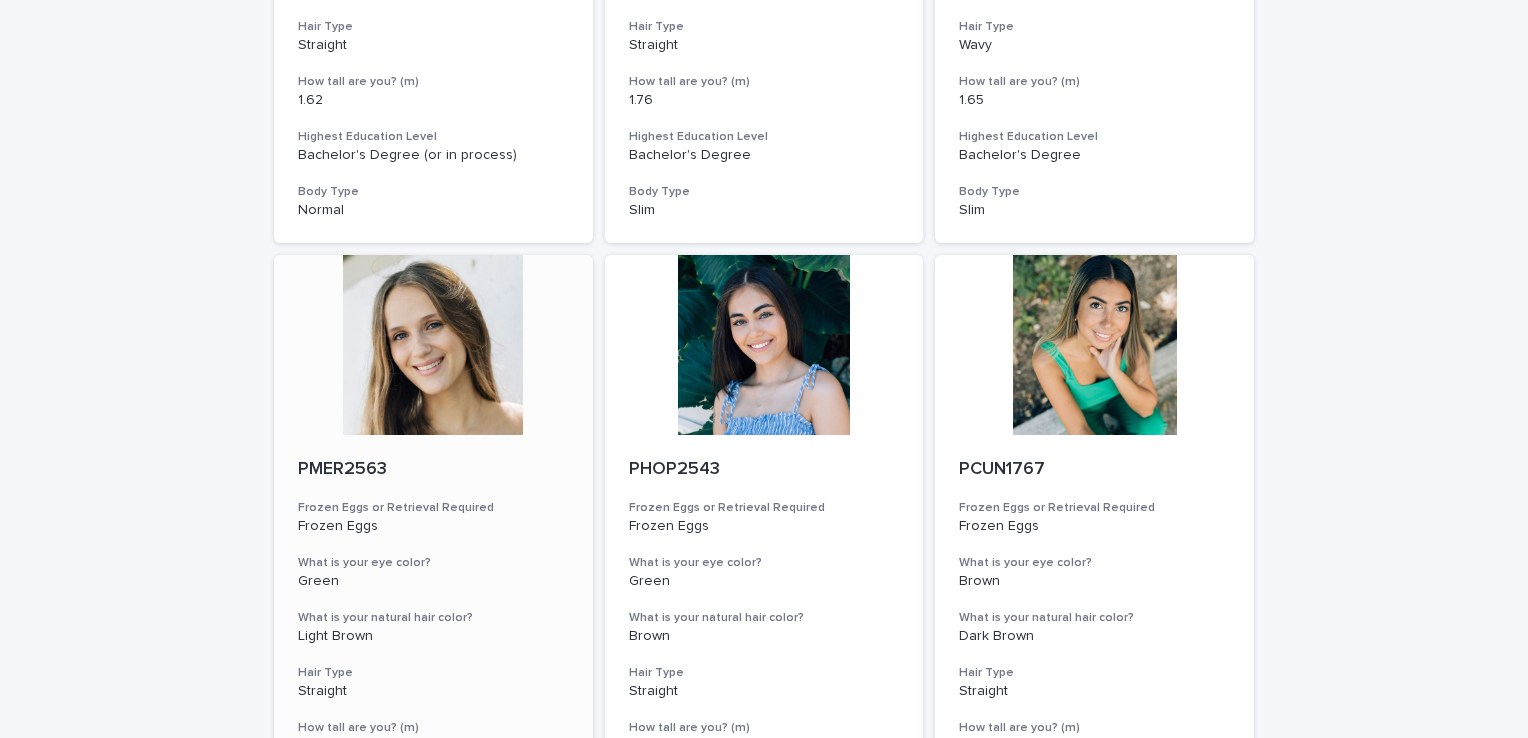 click at bounding box center [433, 345] 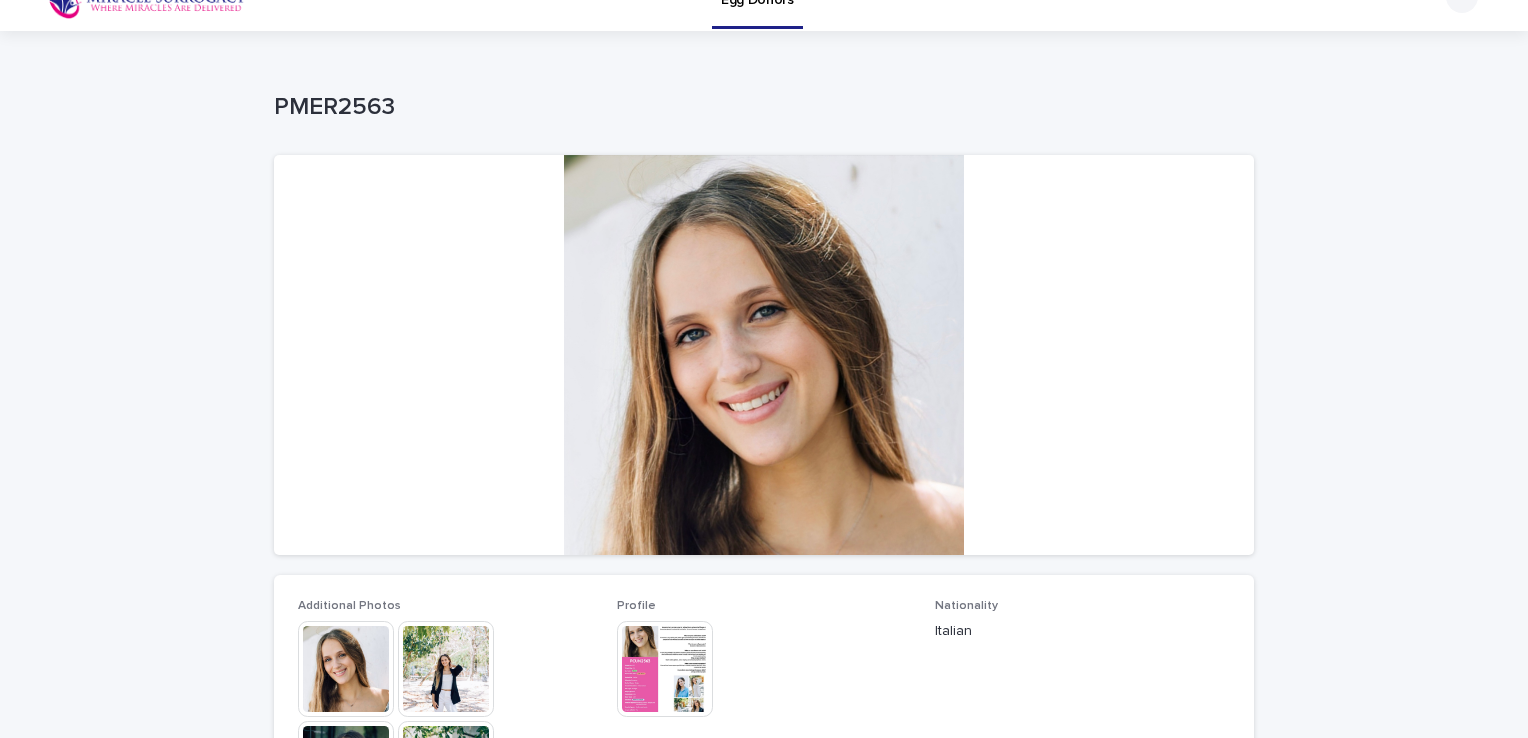 scroll, scrollTop: 0, scrollLeft: 0, axis: both 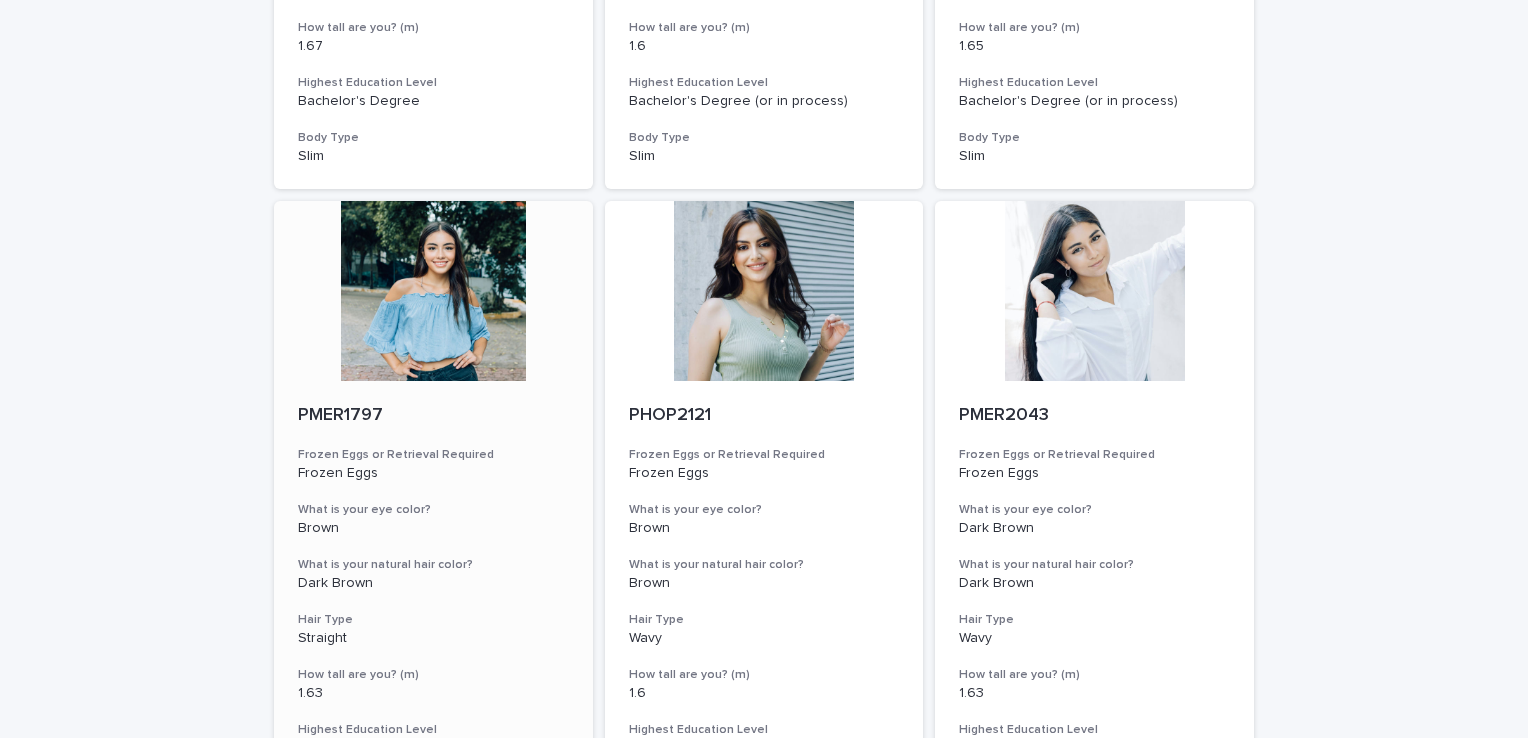 click on "PMER1797" at bounding box center [433, 416] 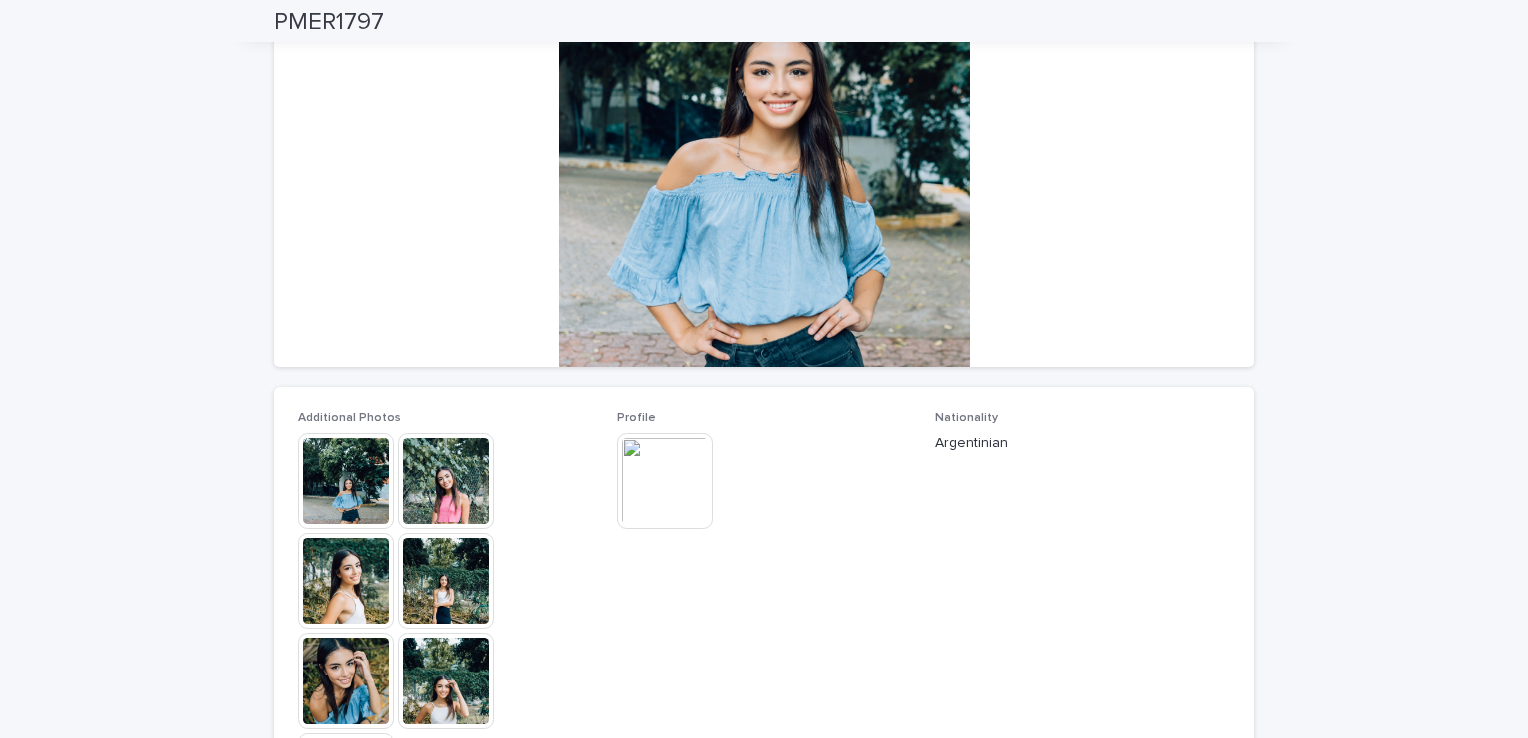 scroll, scrollTop: 100, scrollLeft: 0, axis: vertical 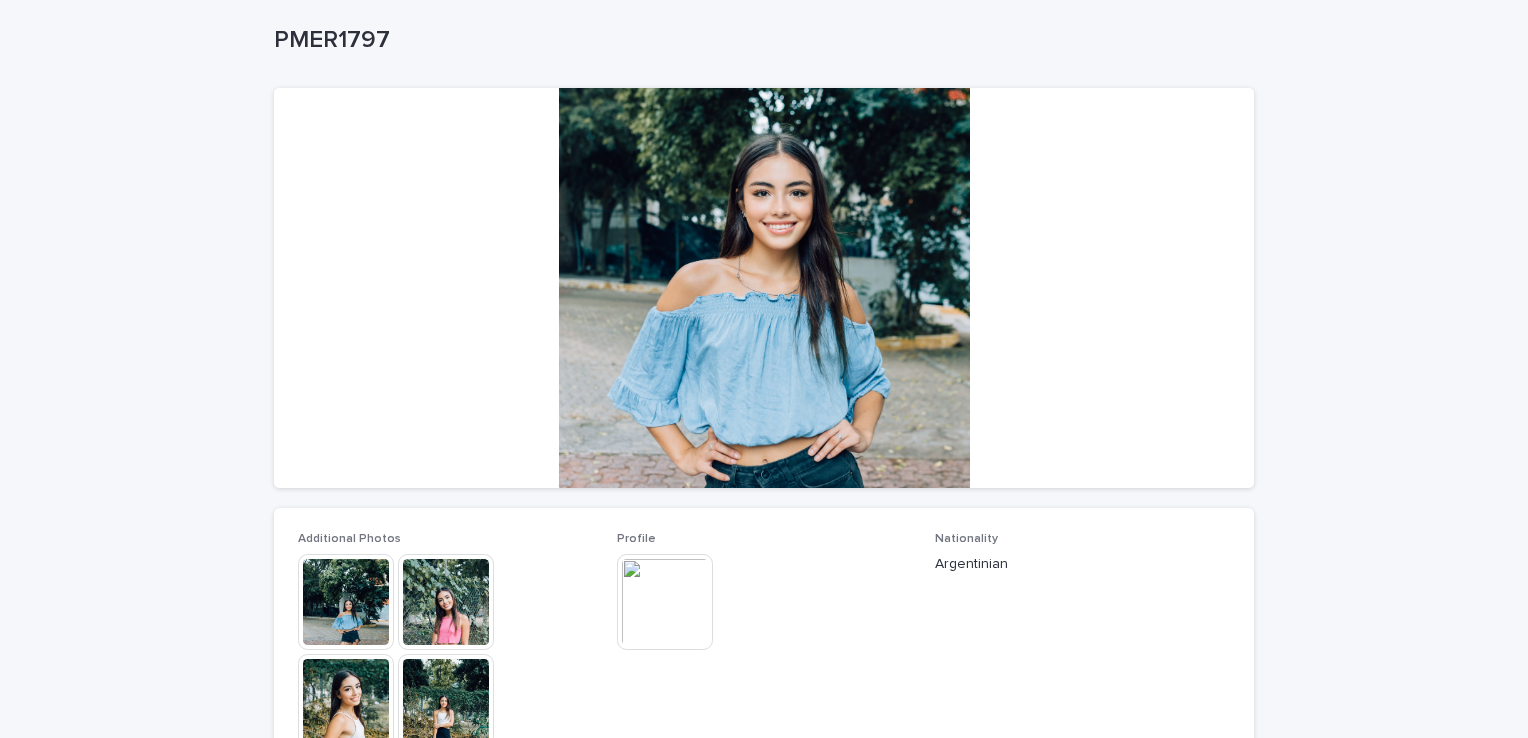 click at bounding box center [446, 602] 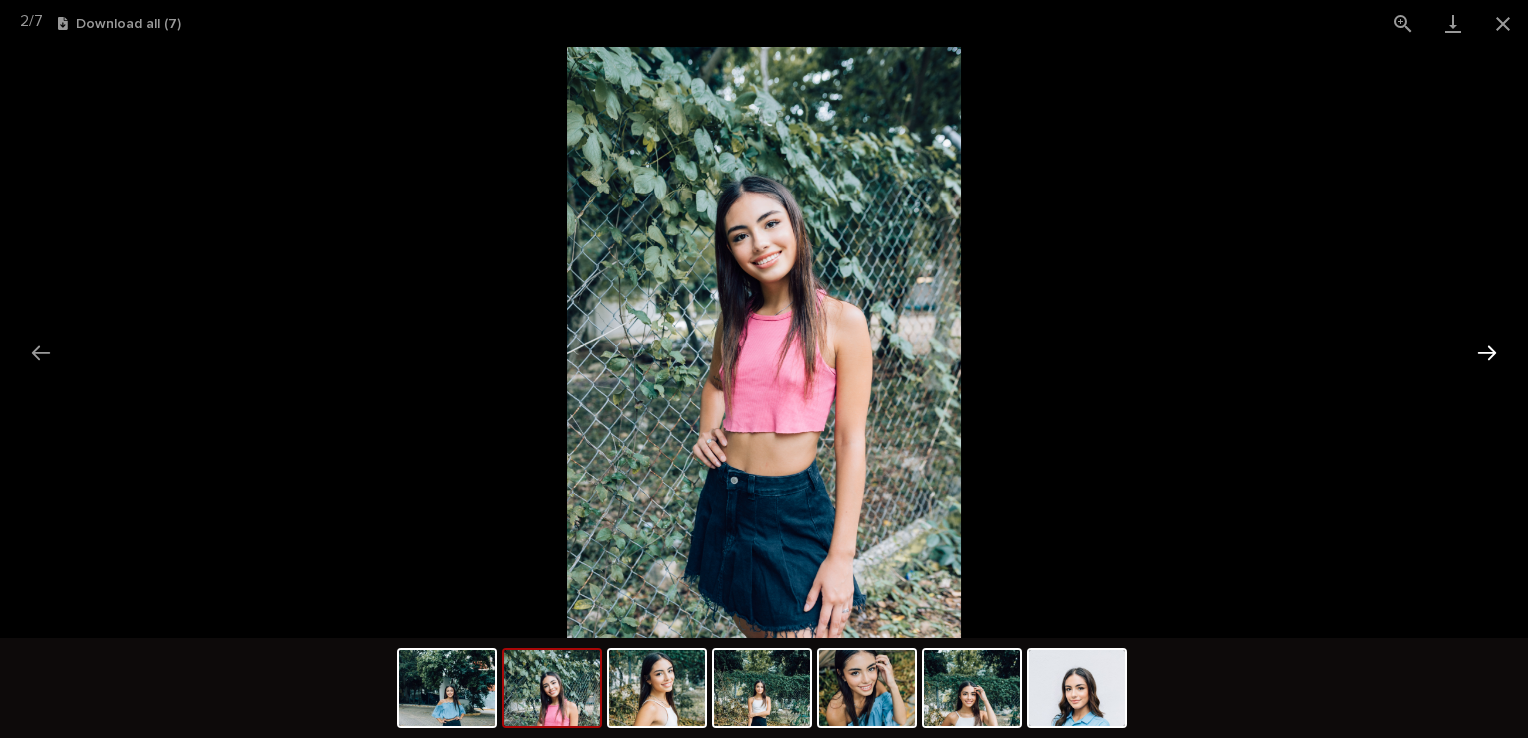 click at bounding box center (1487, 352) 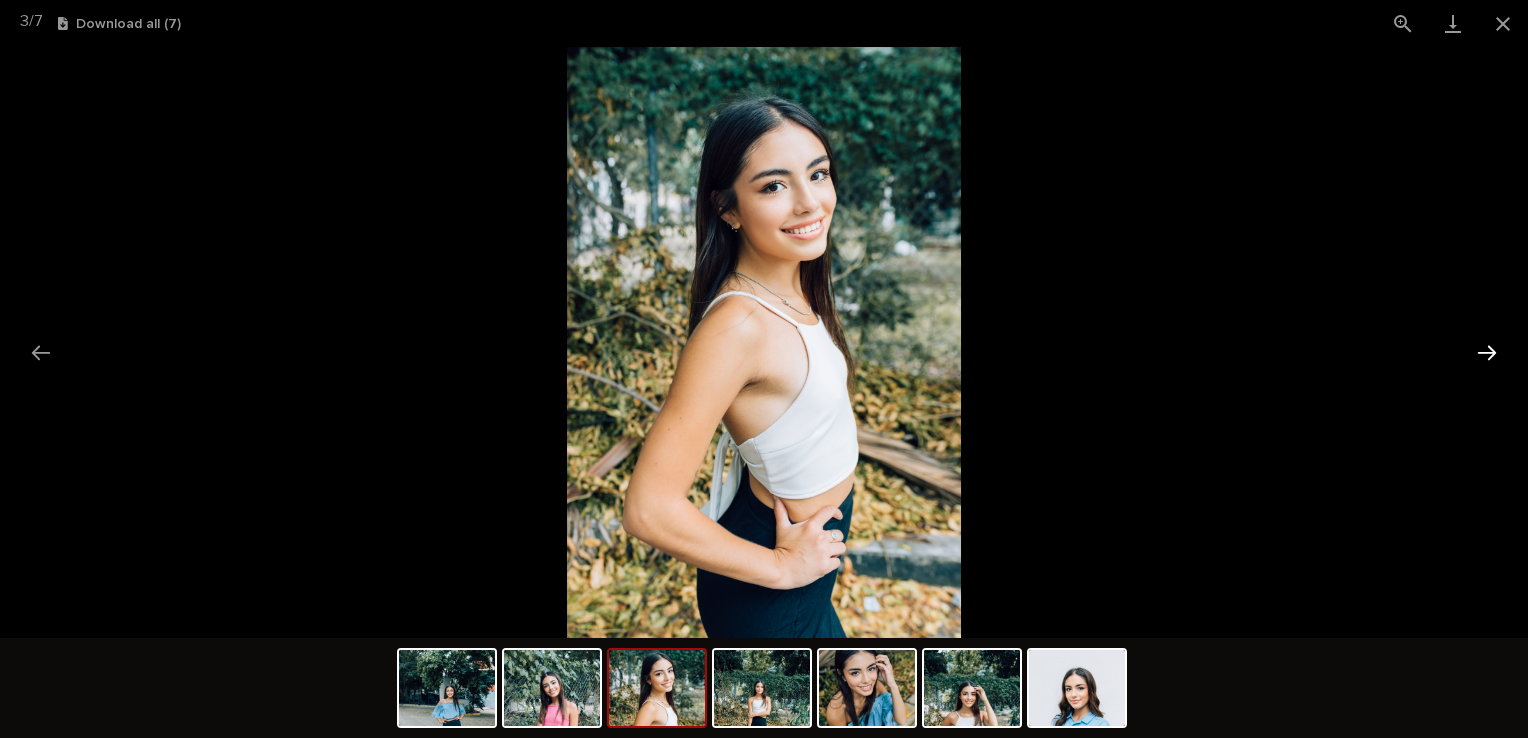 click at bounding box center (1487, 352) 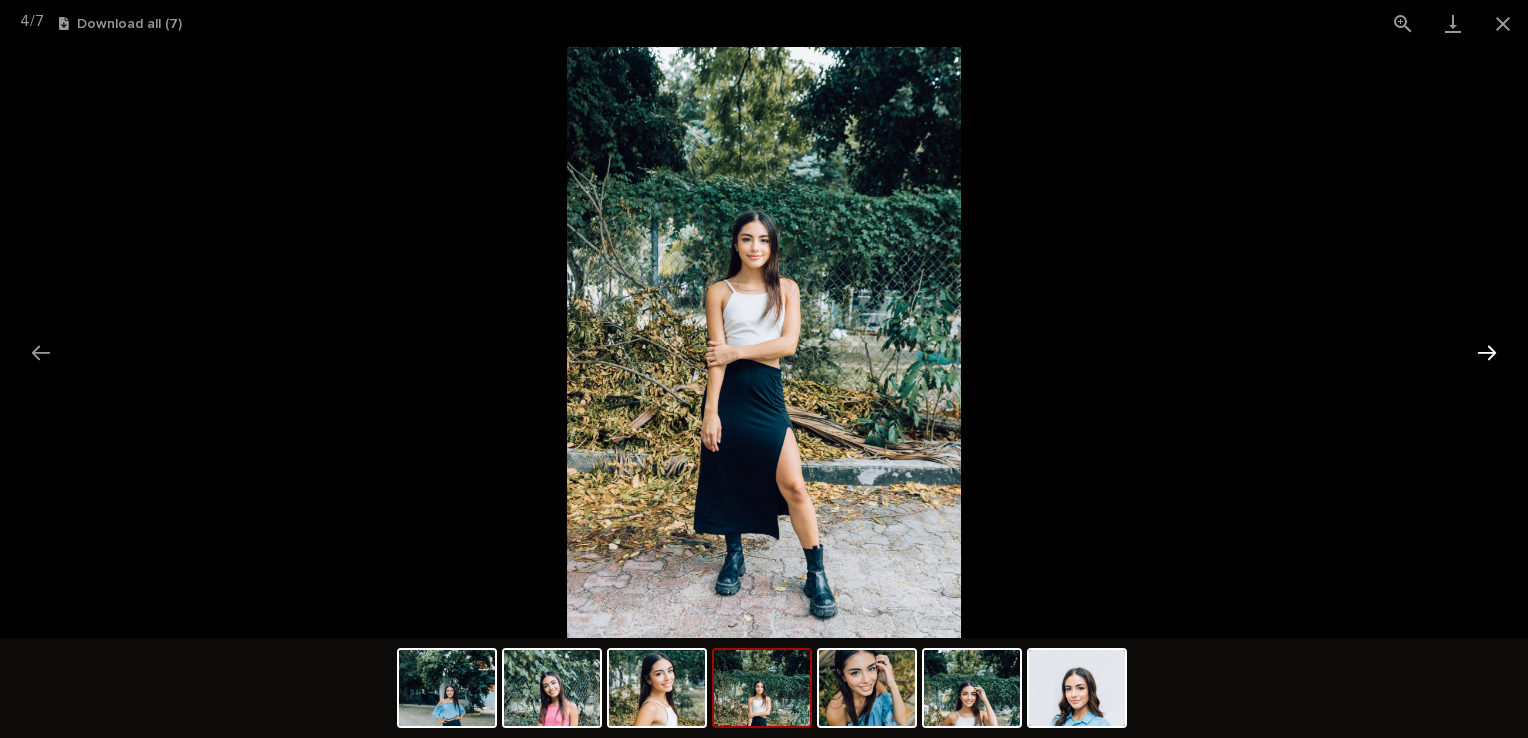 click at bounding box center [1487, 352] 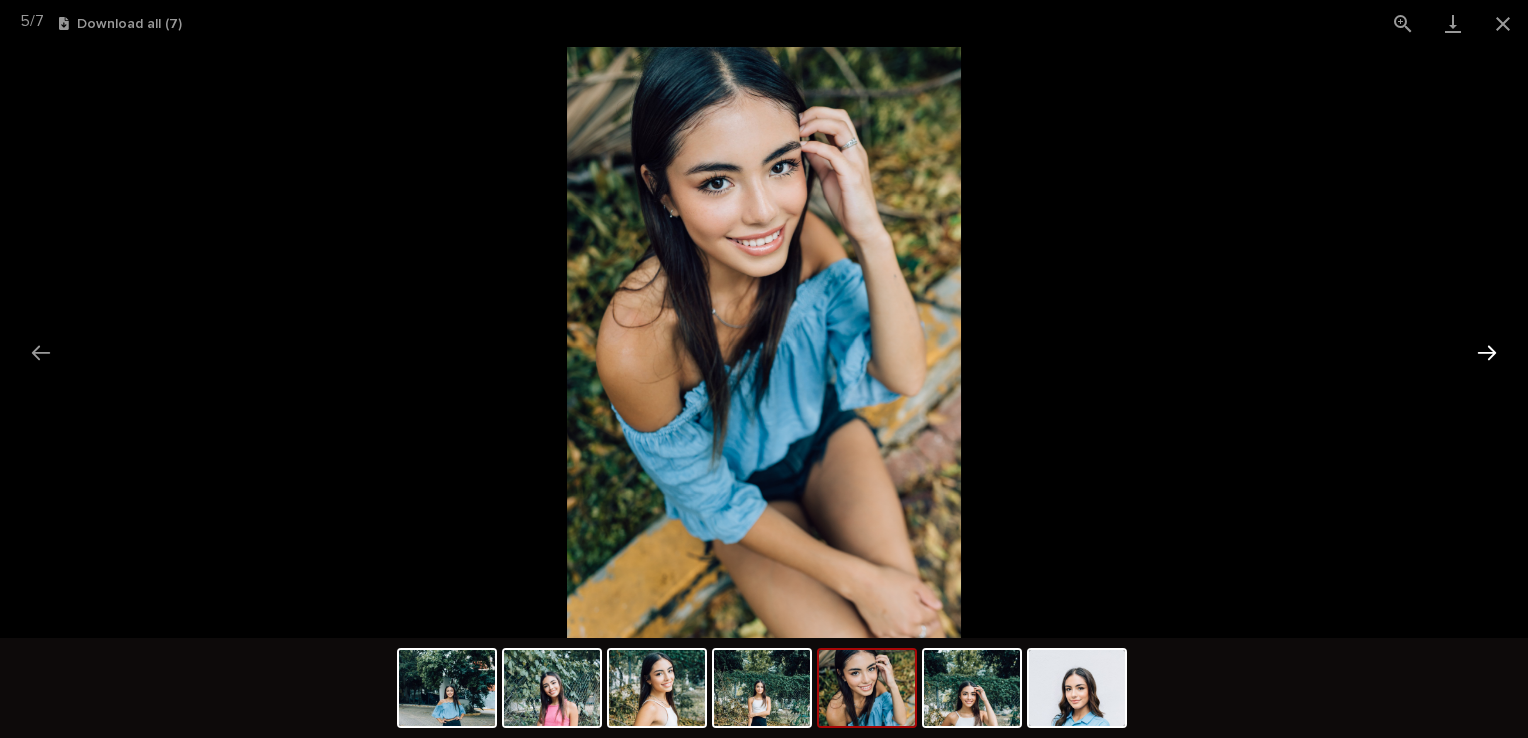 click at bounding box center [1487, 352] 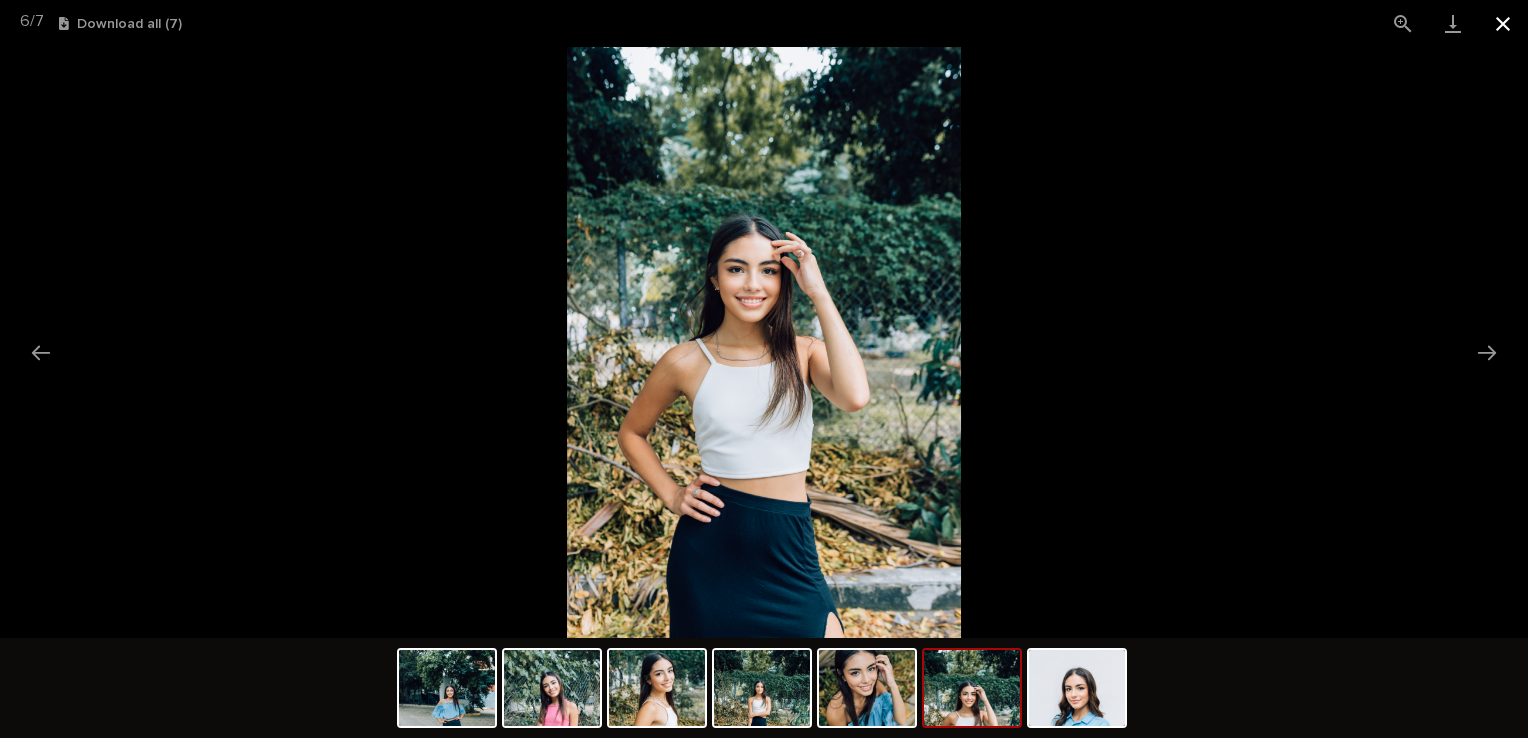 click at bounding box center [1503, 23] 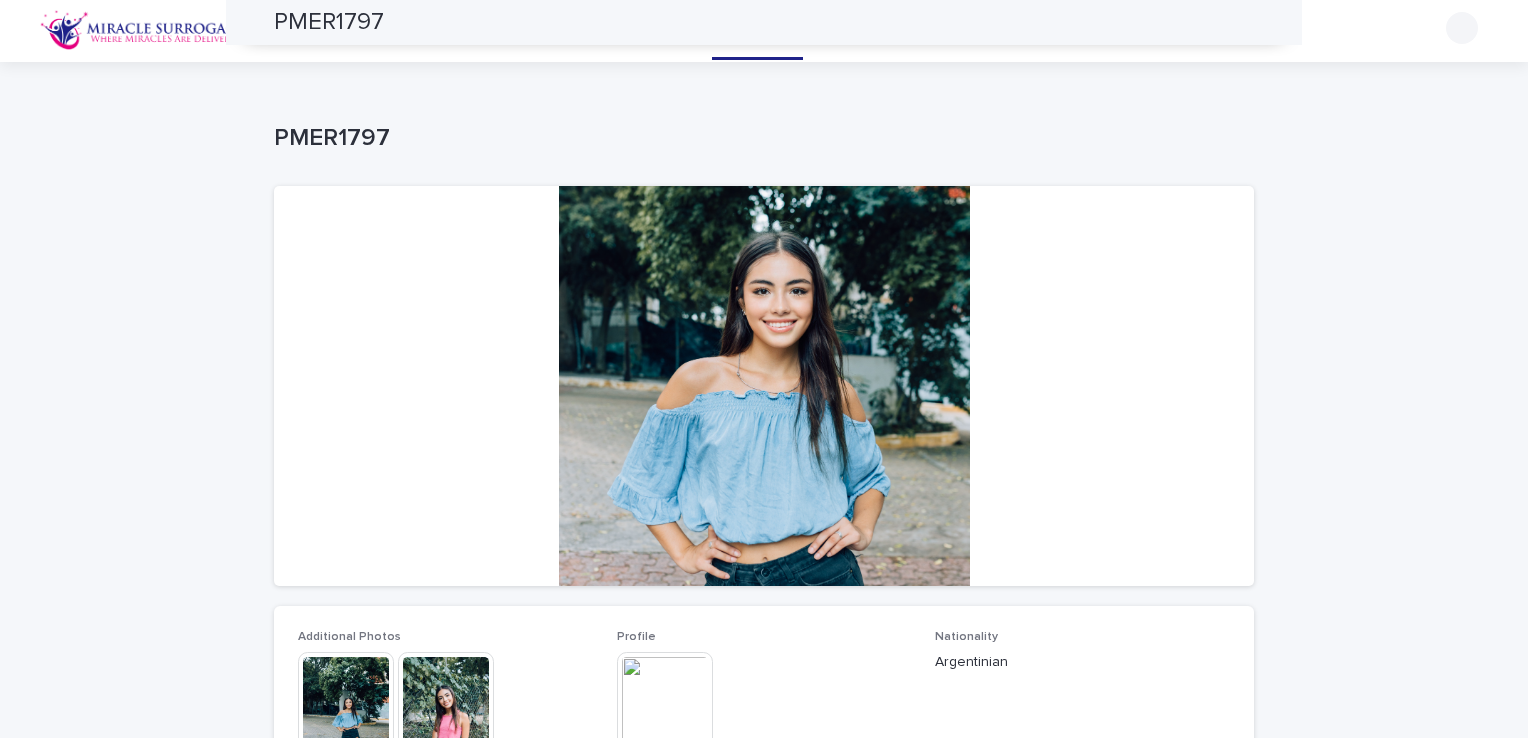 scroll, scrollTop: 0, scrollLeft: 0, axis: both 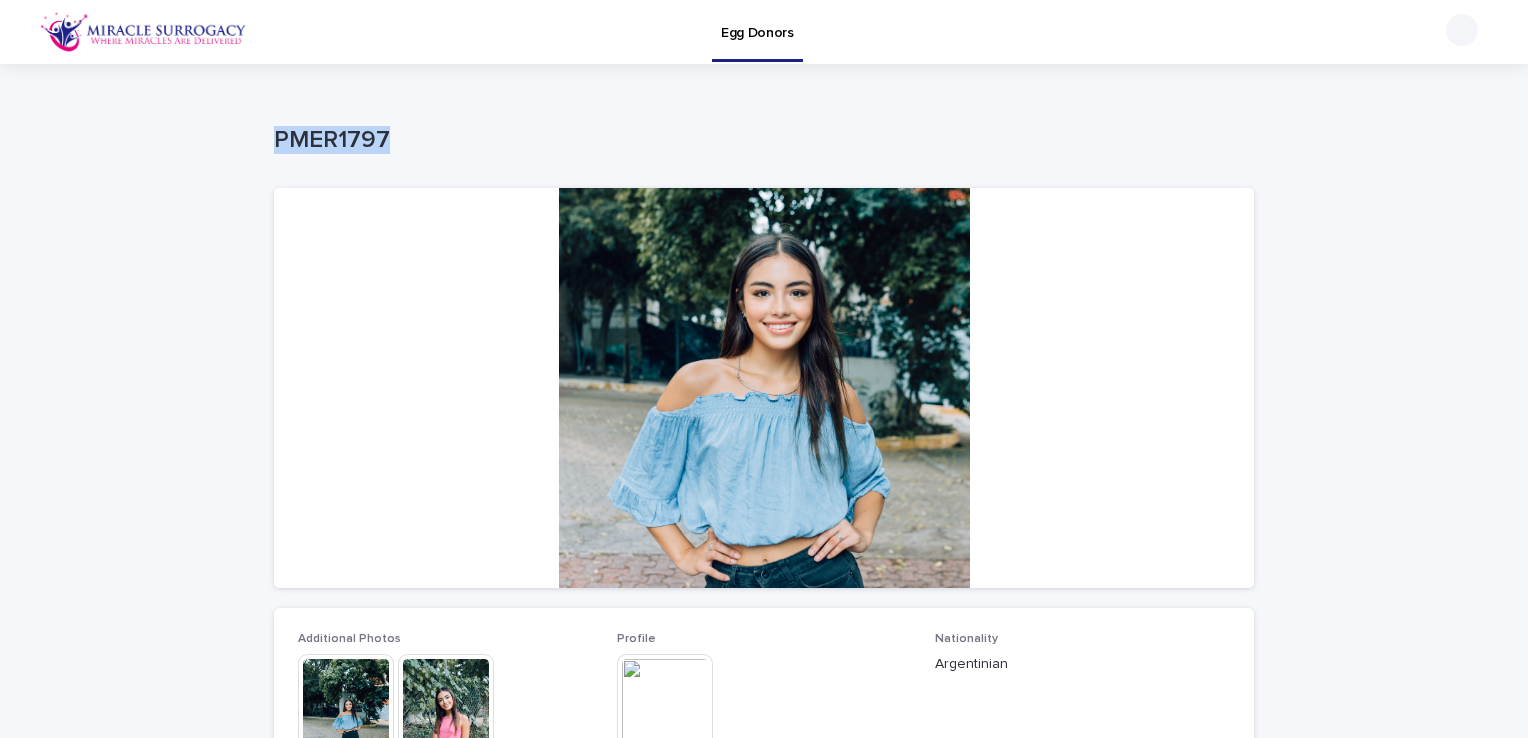 drag, startPoint x: 400, startPoint y: 145, endPoint x: 268, endPoint y: 130, distance: 132.84953 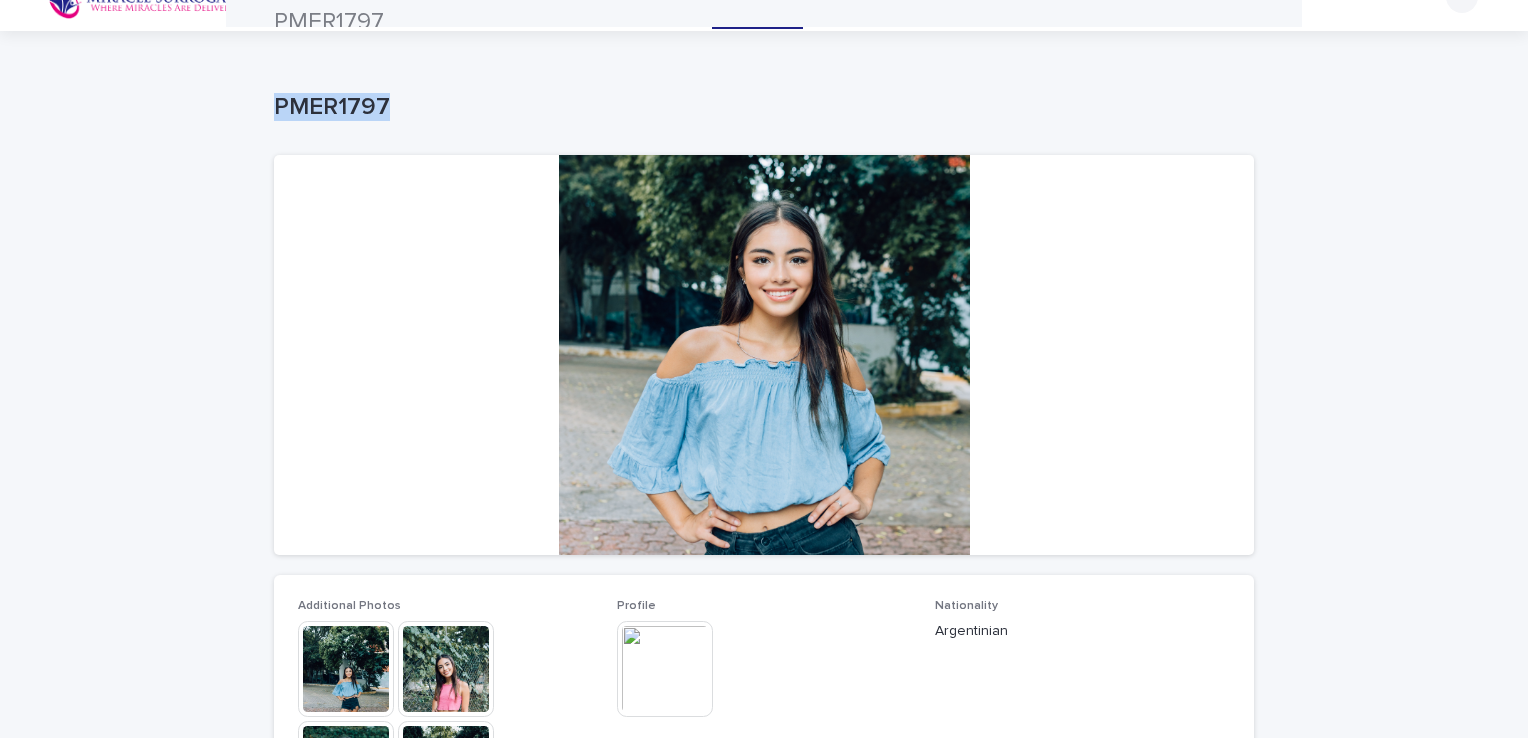 scroll, scrollTop: 0, scrollLeft: 0, axis: both 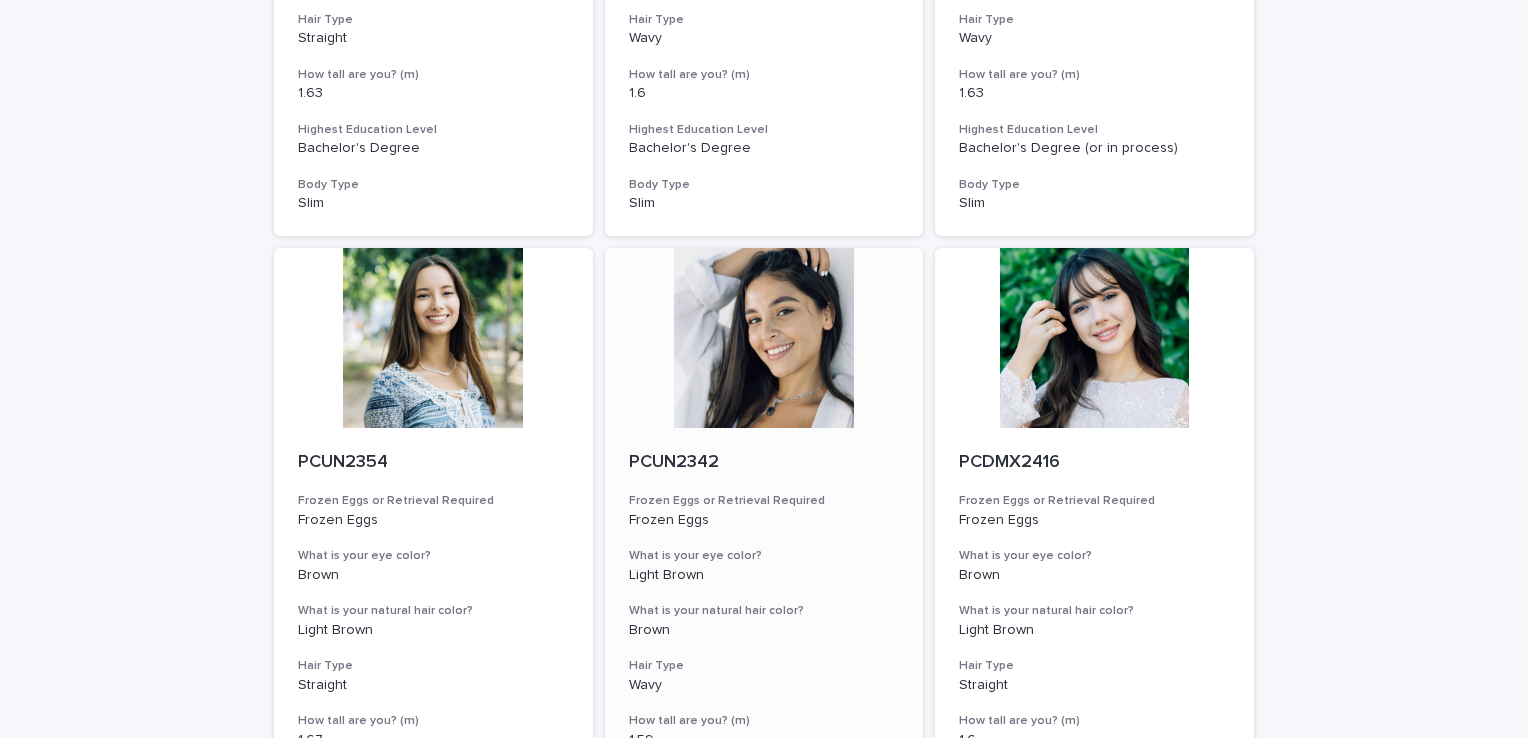 click on "PCUN2320 Frozen Eggs or Retrieval Required Frozen Eggs What is your eye color? [COLOR] What is your natural hair color? [COLOR] Hair Type Straight How tall are you? (m) 1.6 Highest Education Level Bachelor's Degree (or in process) Body Type Slim" at bounding box center (764, 655) 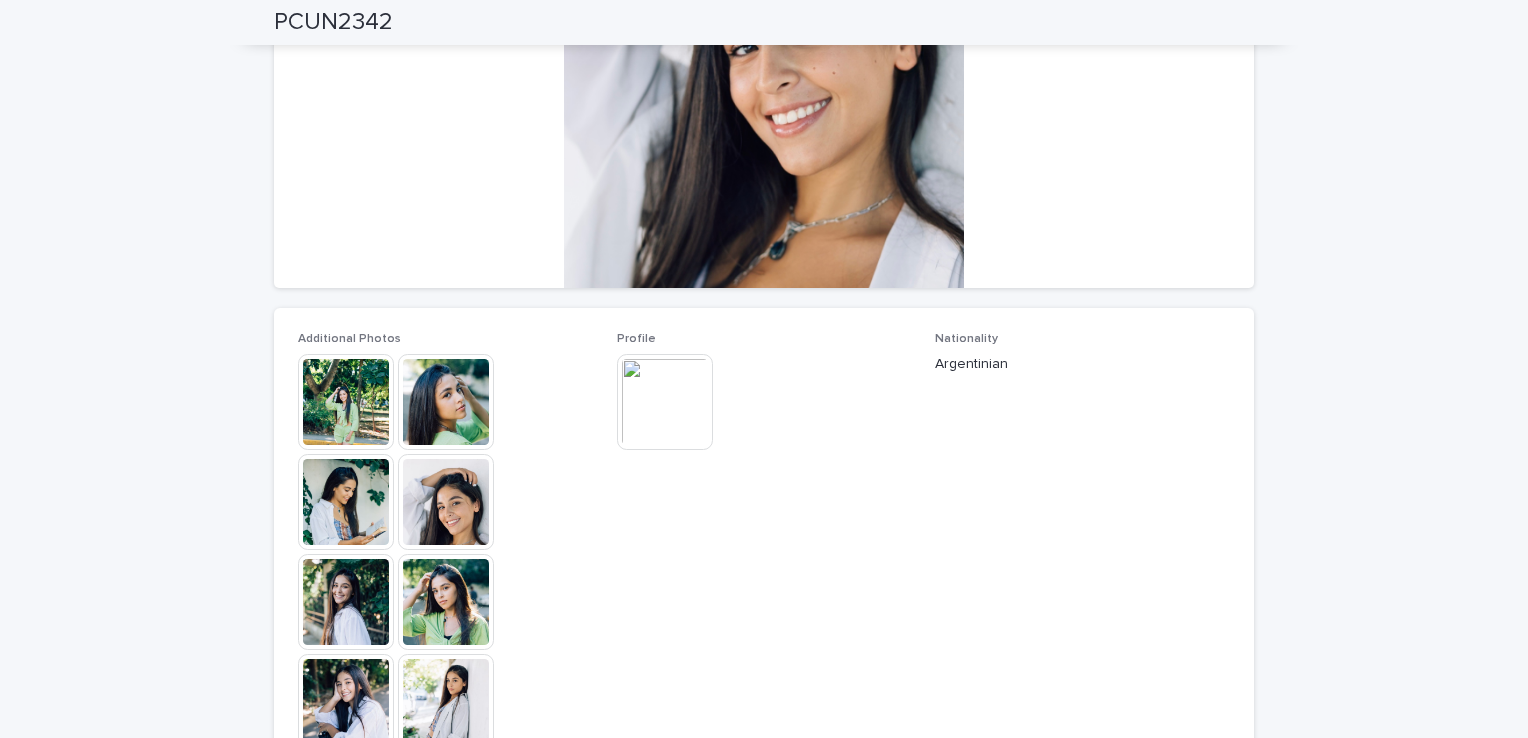 scroll, scrollTop: 0, scrollLeft: 0, axis: both 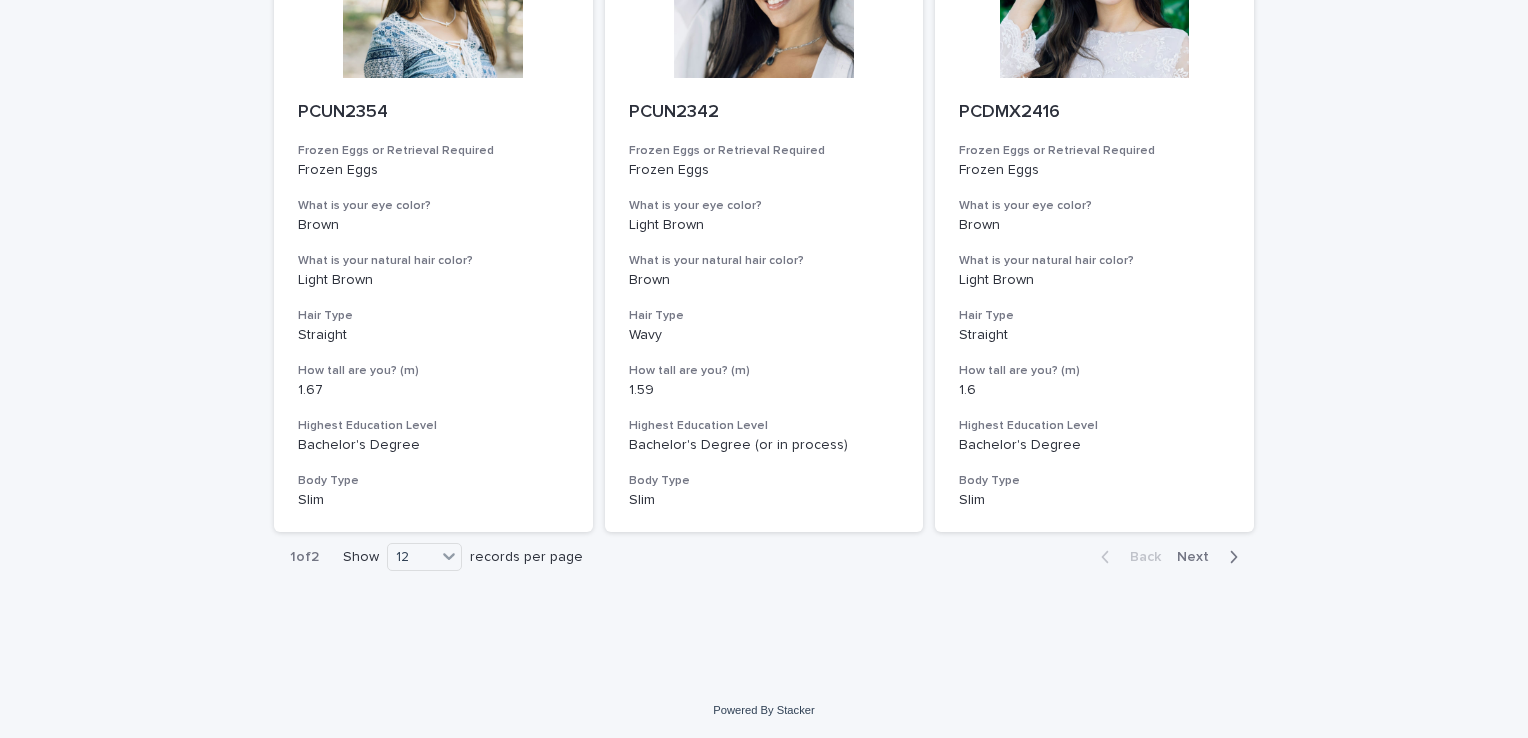 click on "Next" at bounding box center (1211, 557) 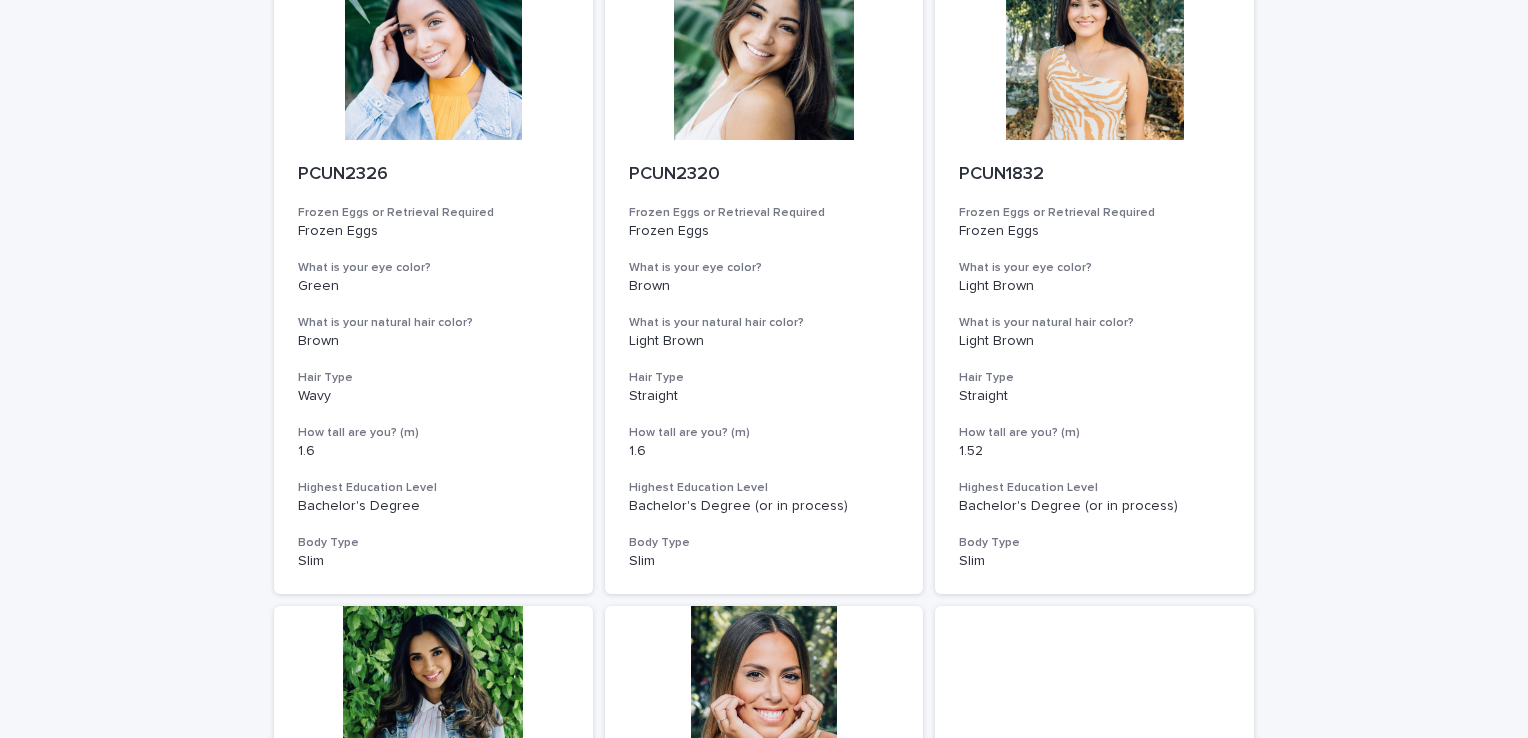 scroll, scrollTop: 850, scrollLeft: 0, axis: vertical 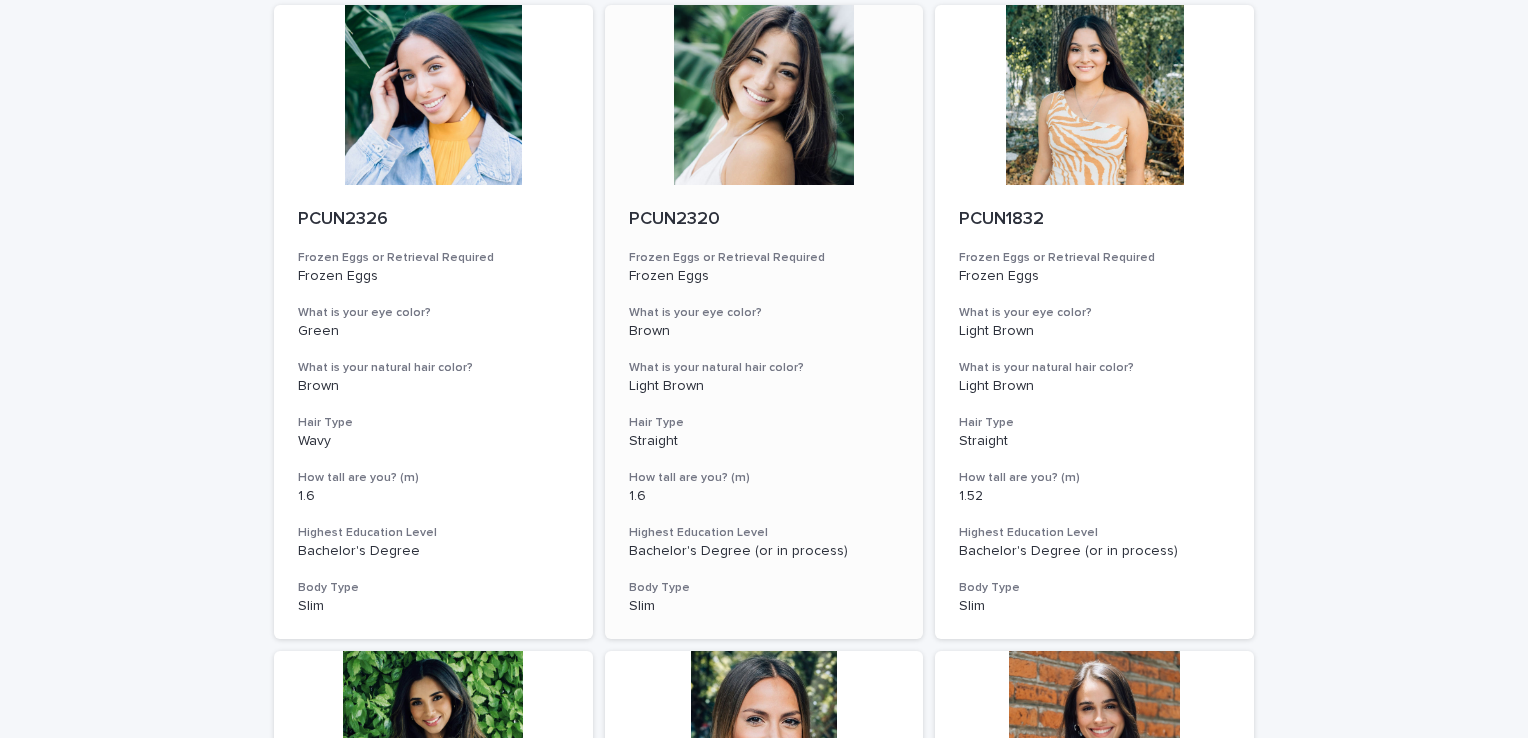 click on "PCUN2354 Frozen Eggs or Retrieval Required Frozen Eggs What is your eye color? [COLOR] What is your natural hair color? [COLOR] Hair Type Straight How tall are you? (m) 1.67 Highest Education Level Bachelor's Degree  Body Type Slim" at bounding box center [764, 412] 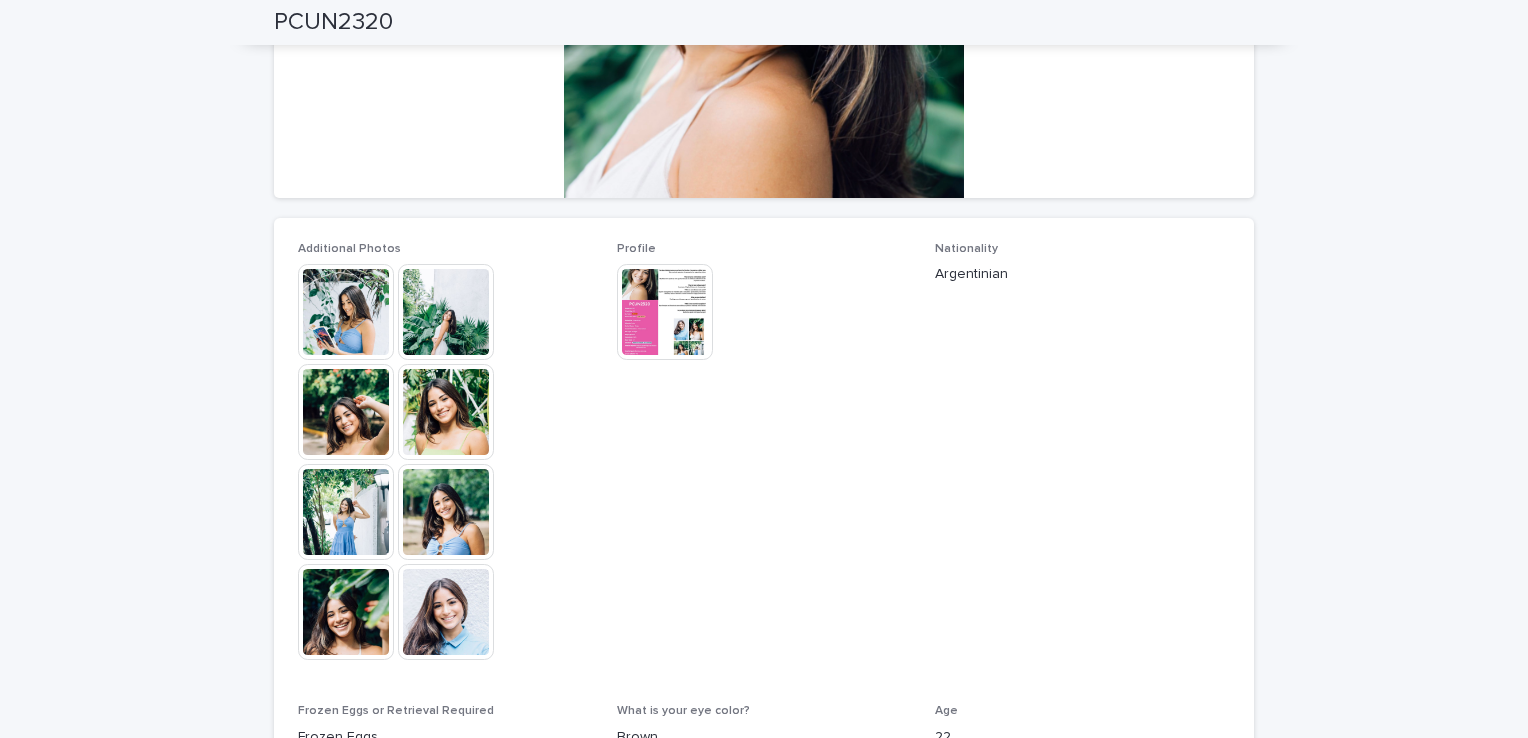 scroll, scrollTop: 400, scrollLeft: 0, axis: vertical 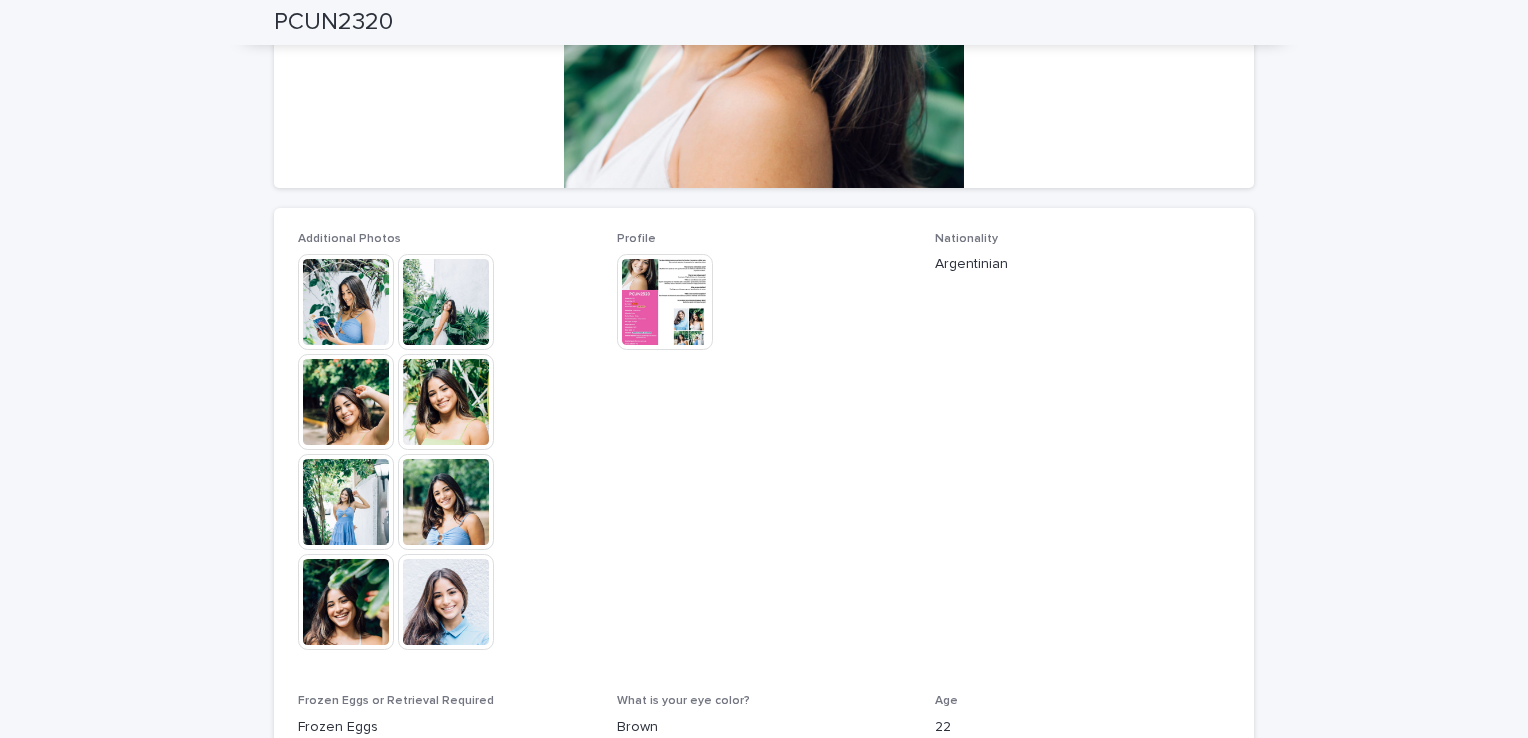 click at bounding box center (446, 402) 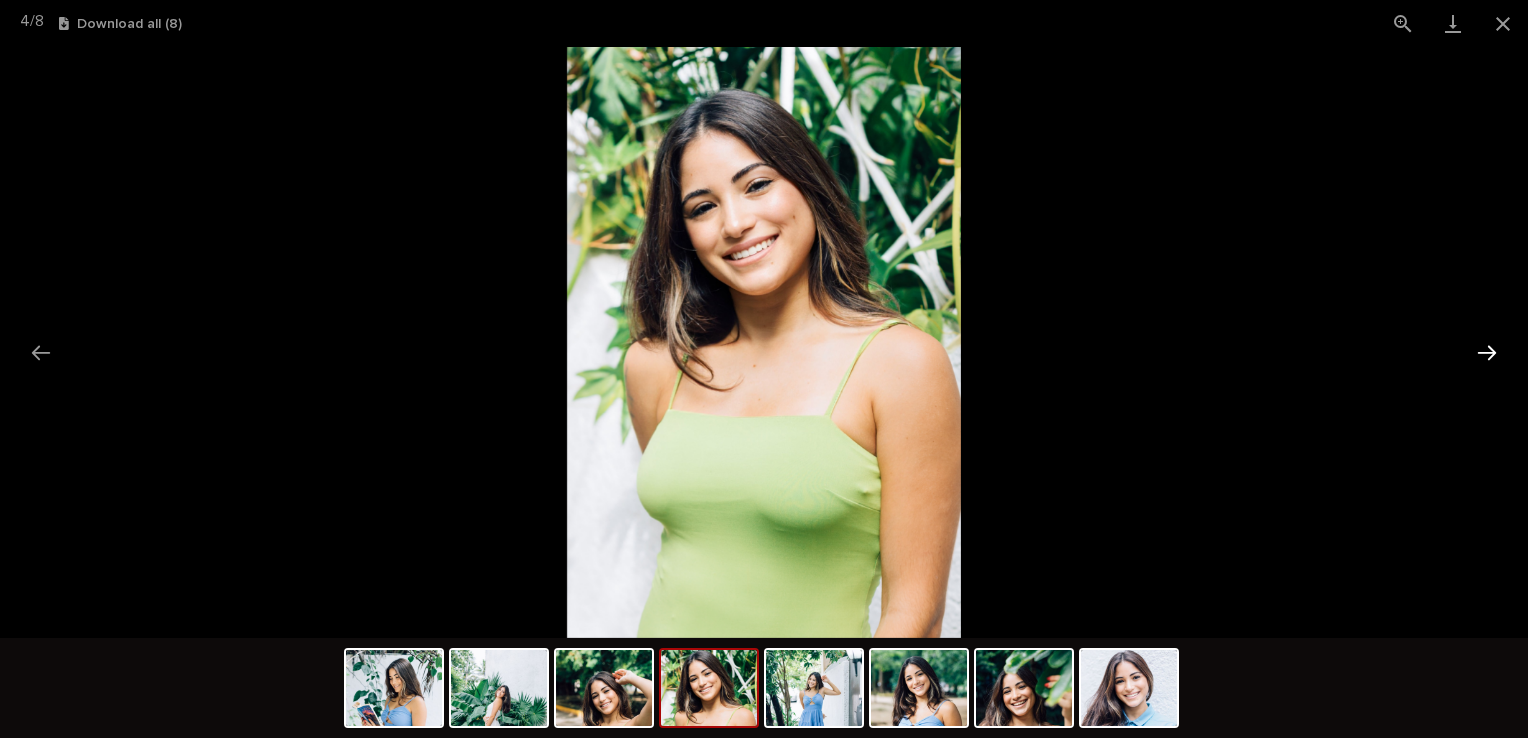 click at bounding box center (1487, 352) 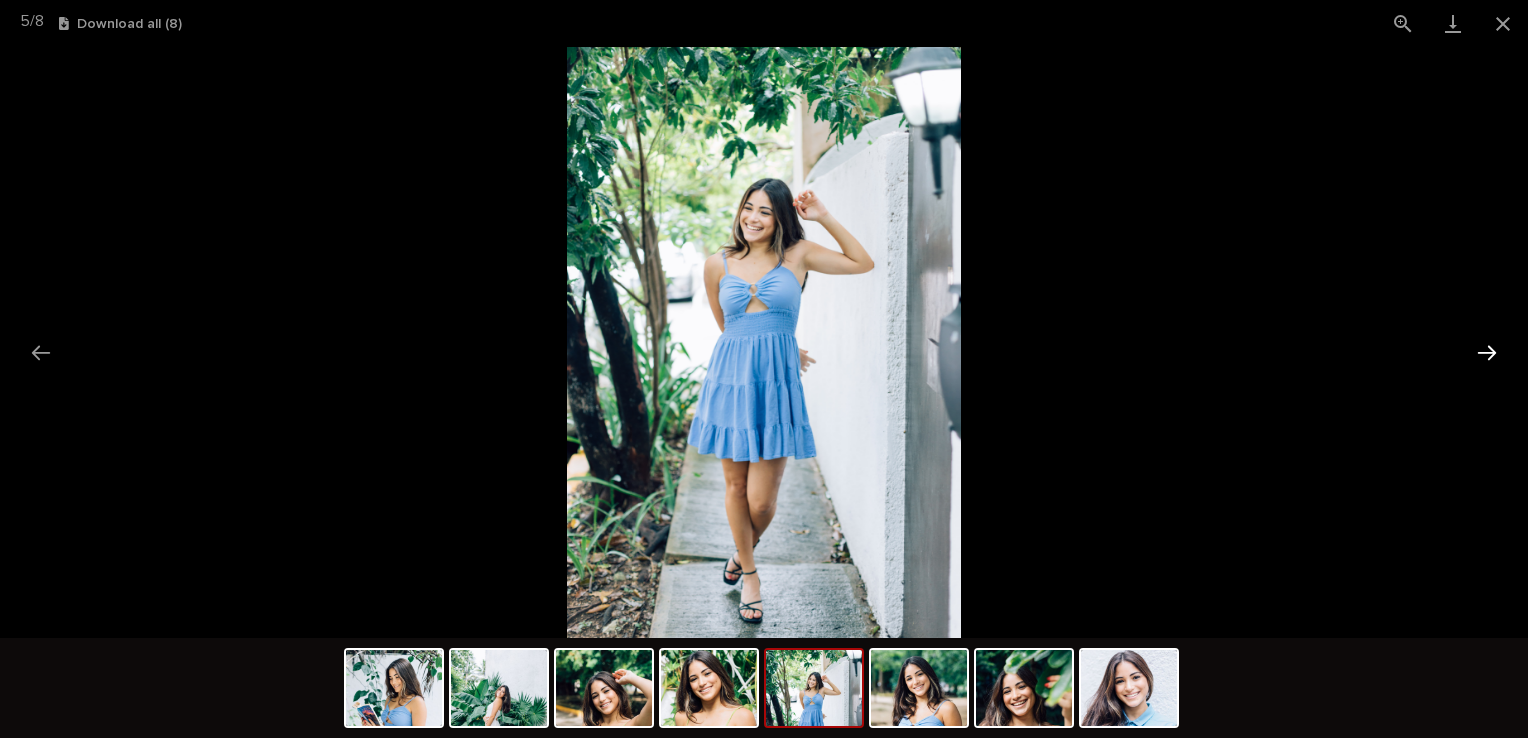 click at bounding box center (1487, 352) 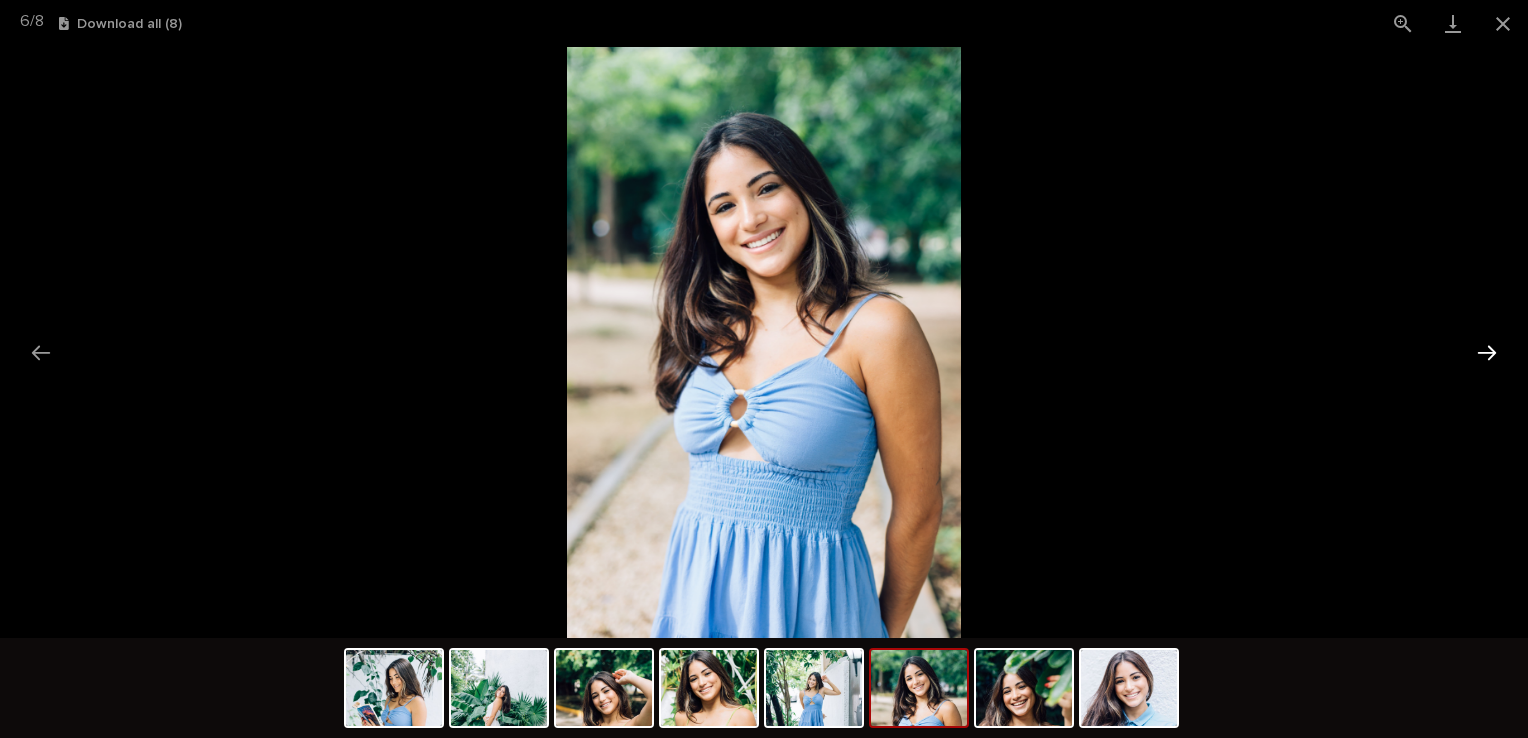 click at bounding box center [1487, 352] 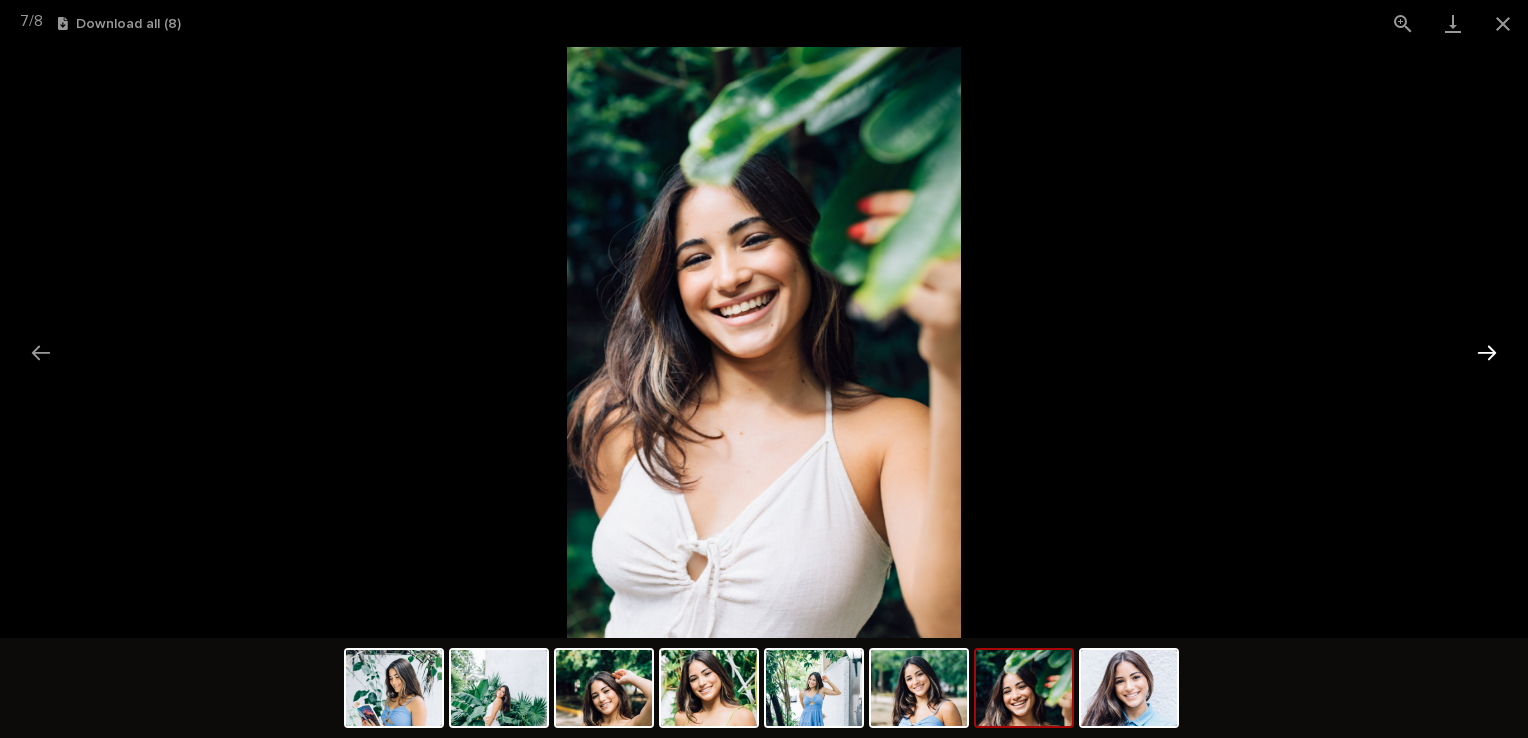 click at bounding box center (1487, 352) 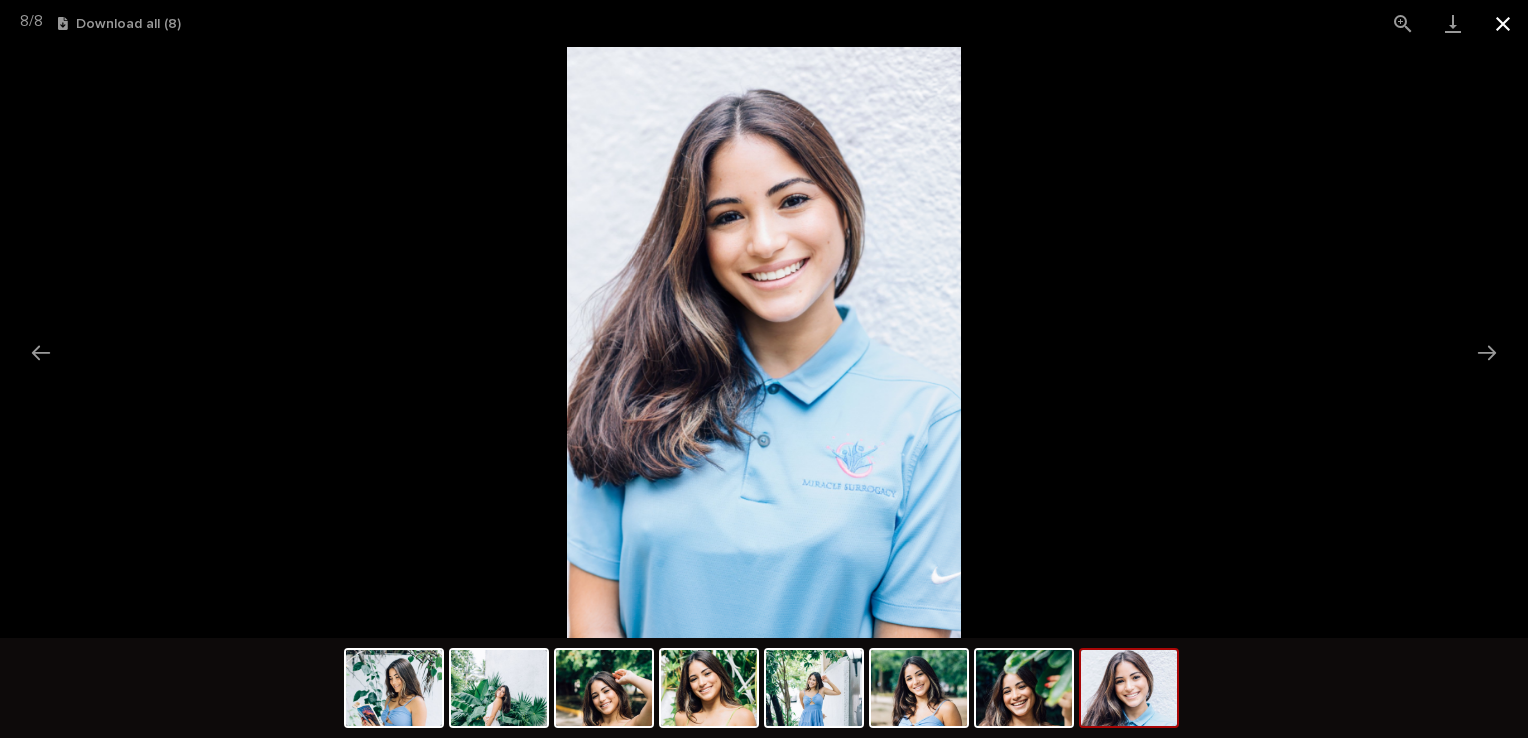 click at bounding box center [1503, 23] 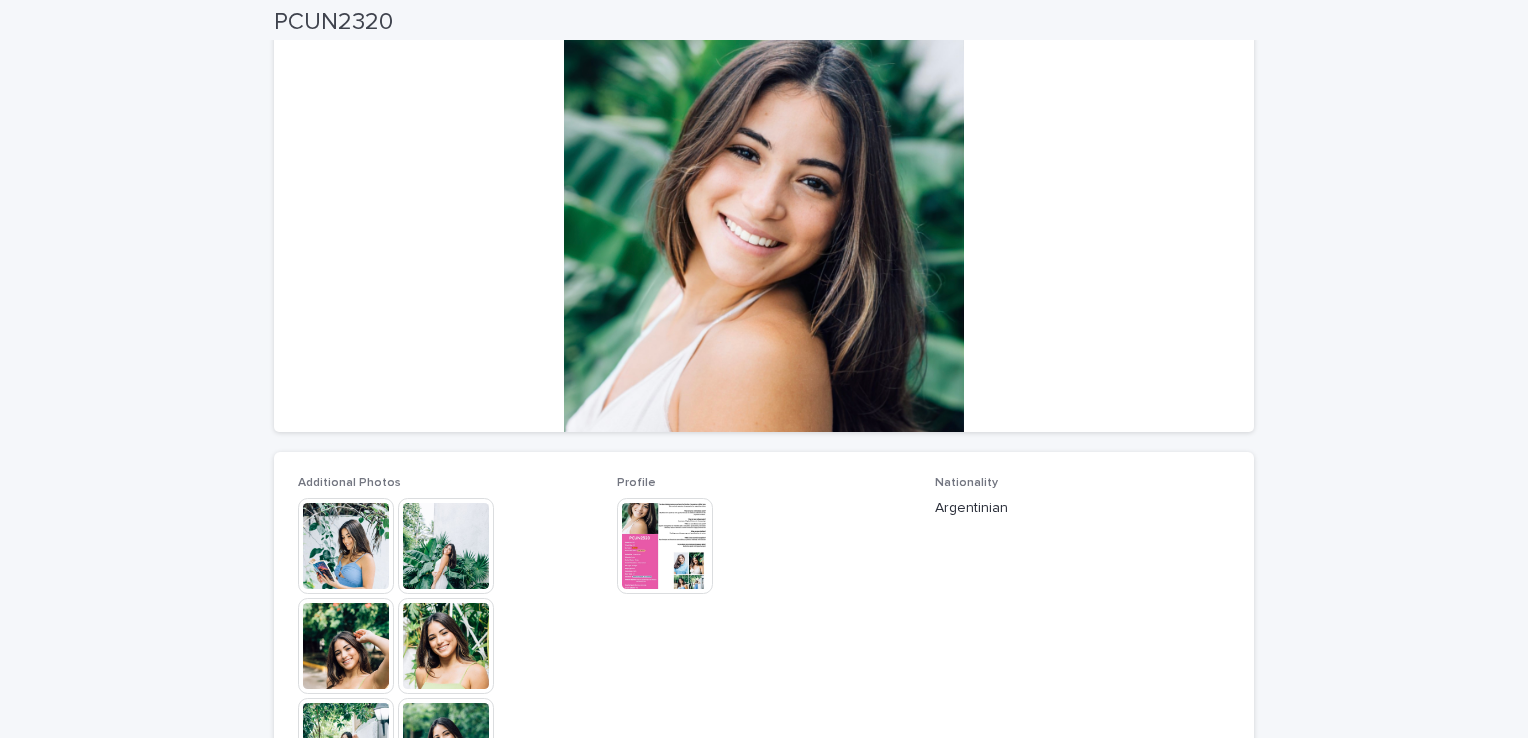 scroll, scrollTop: 100, scrollLeft: 0, axis: vertical 